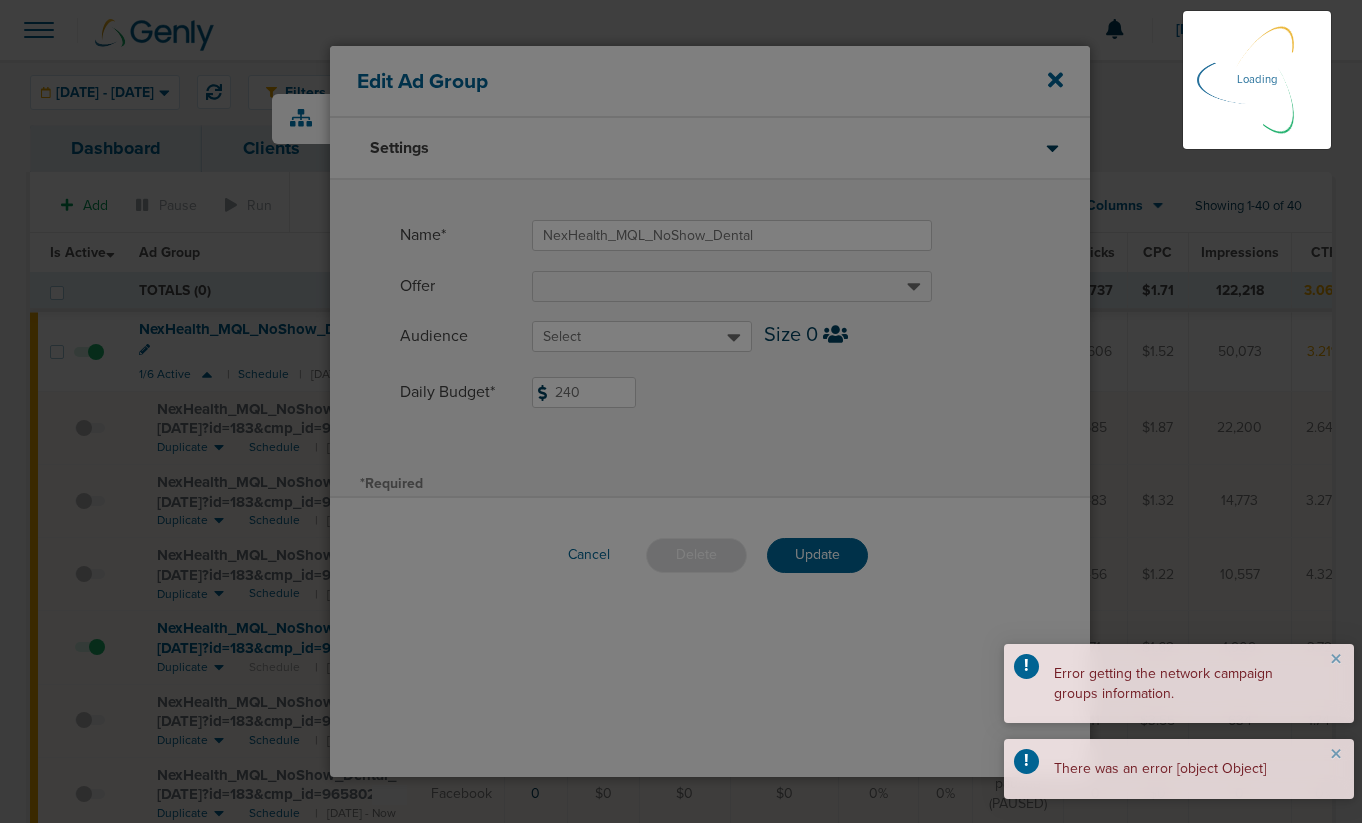 click on "×" at bounding box center [1336, 662] 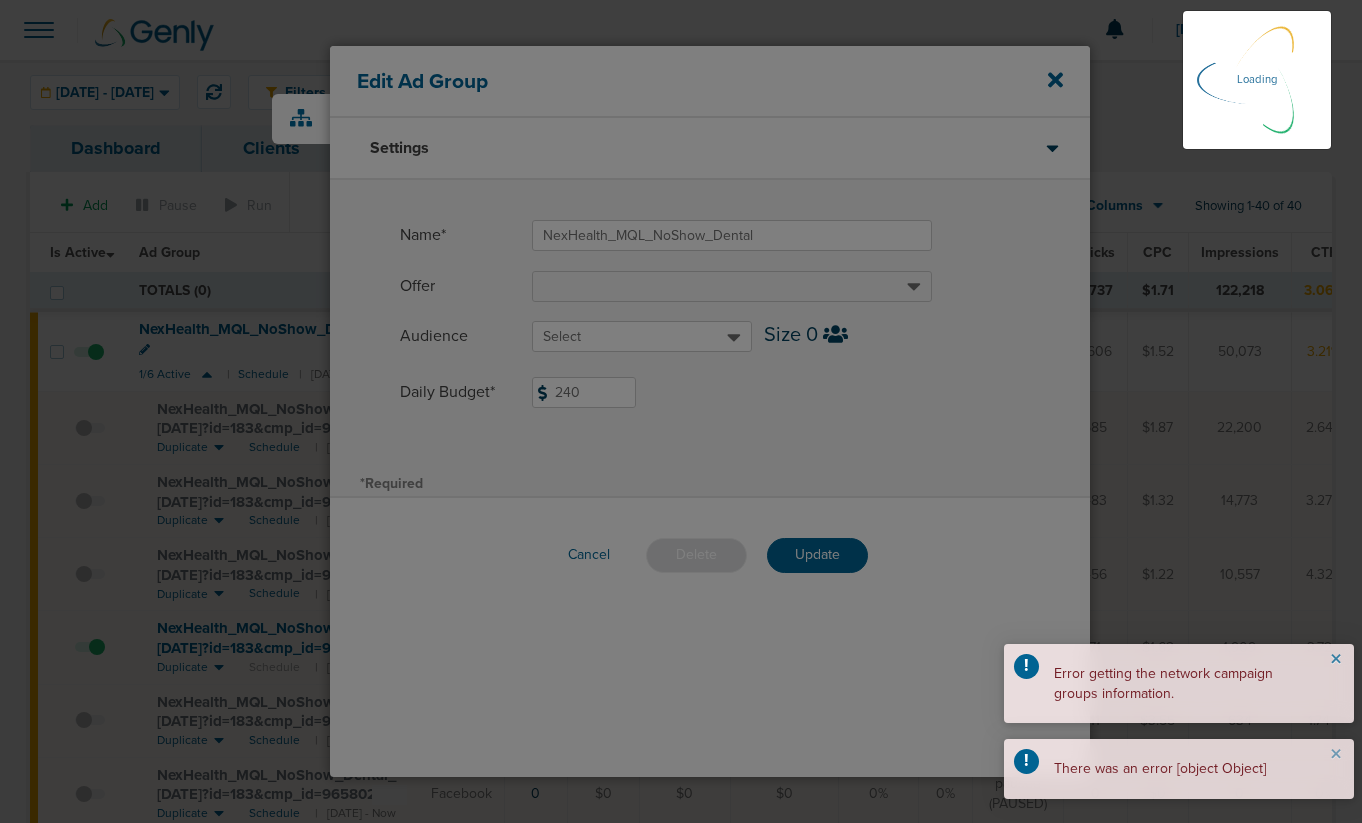 click on "×" at bounding box center (1336, 660) 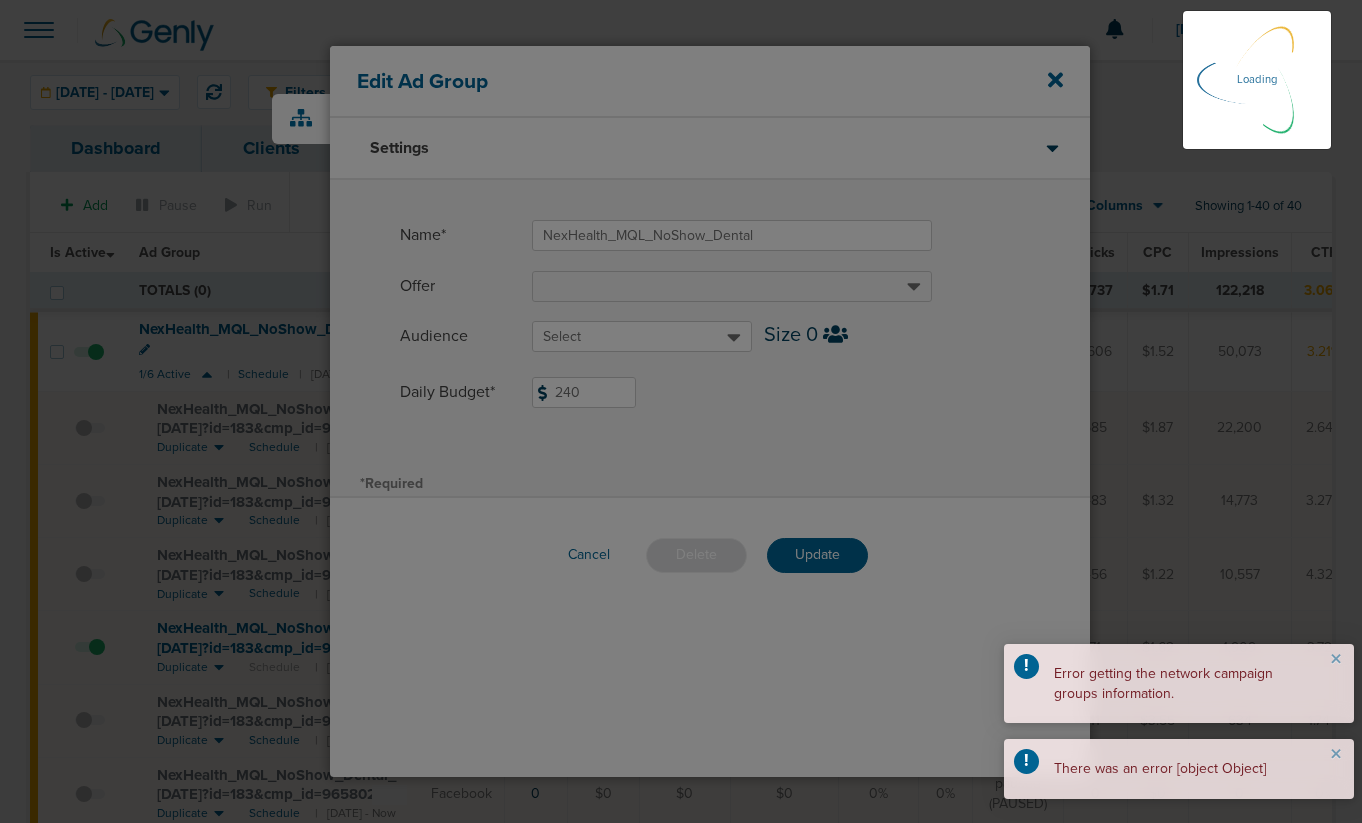 click on "You have unsaved changes. Are you sure you want to leave?
Cancel OK" at bounding box center (681, 411) 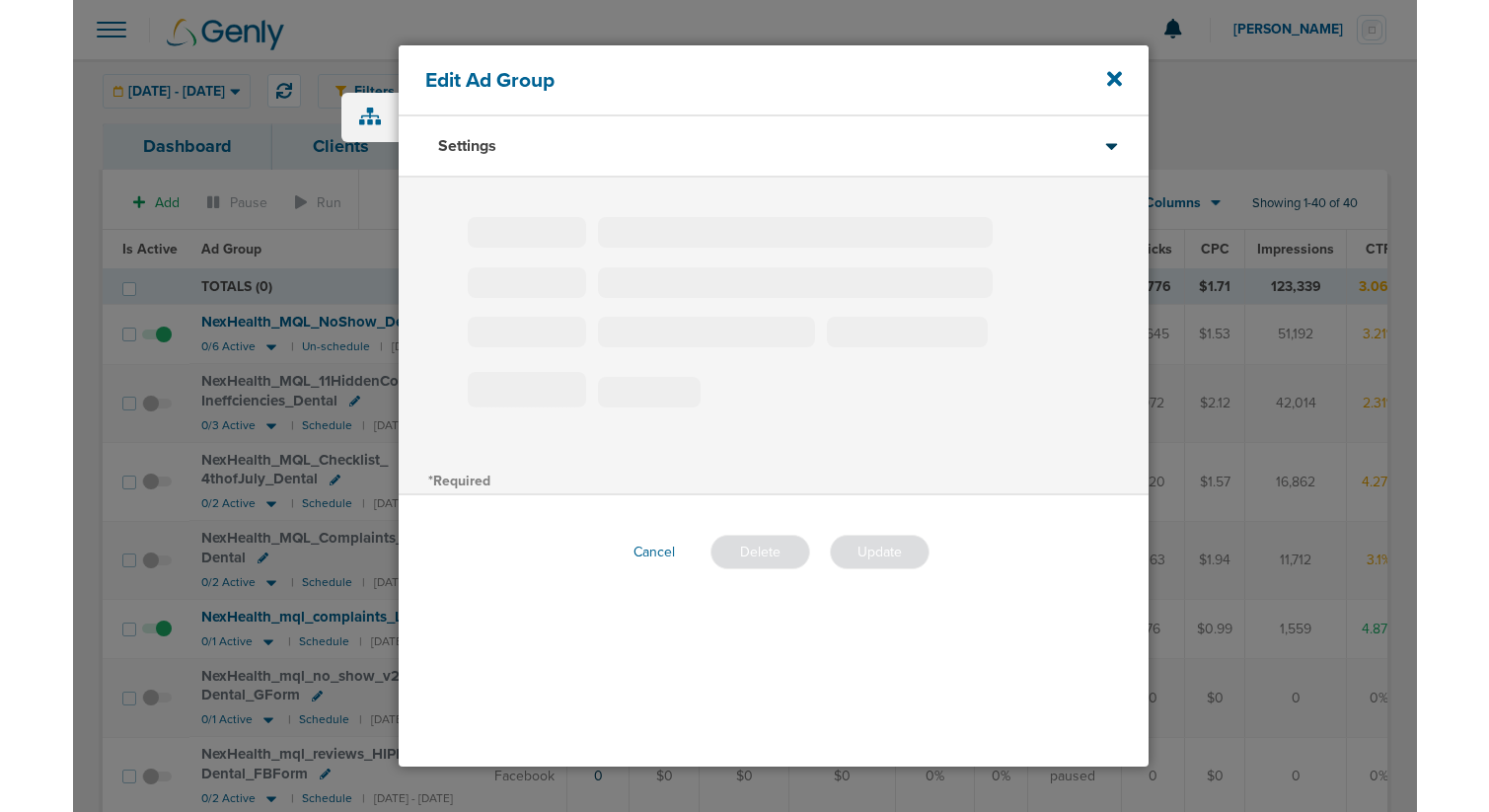 scroll, scrollTop: 0, scrollLeft: 0, axis: both 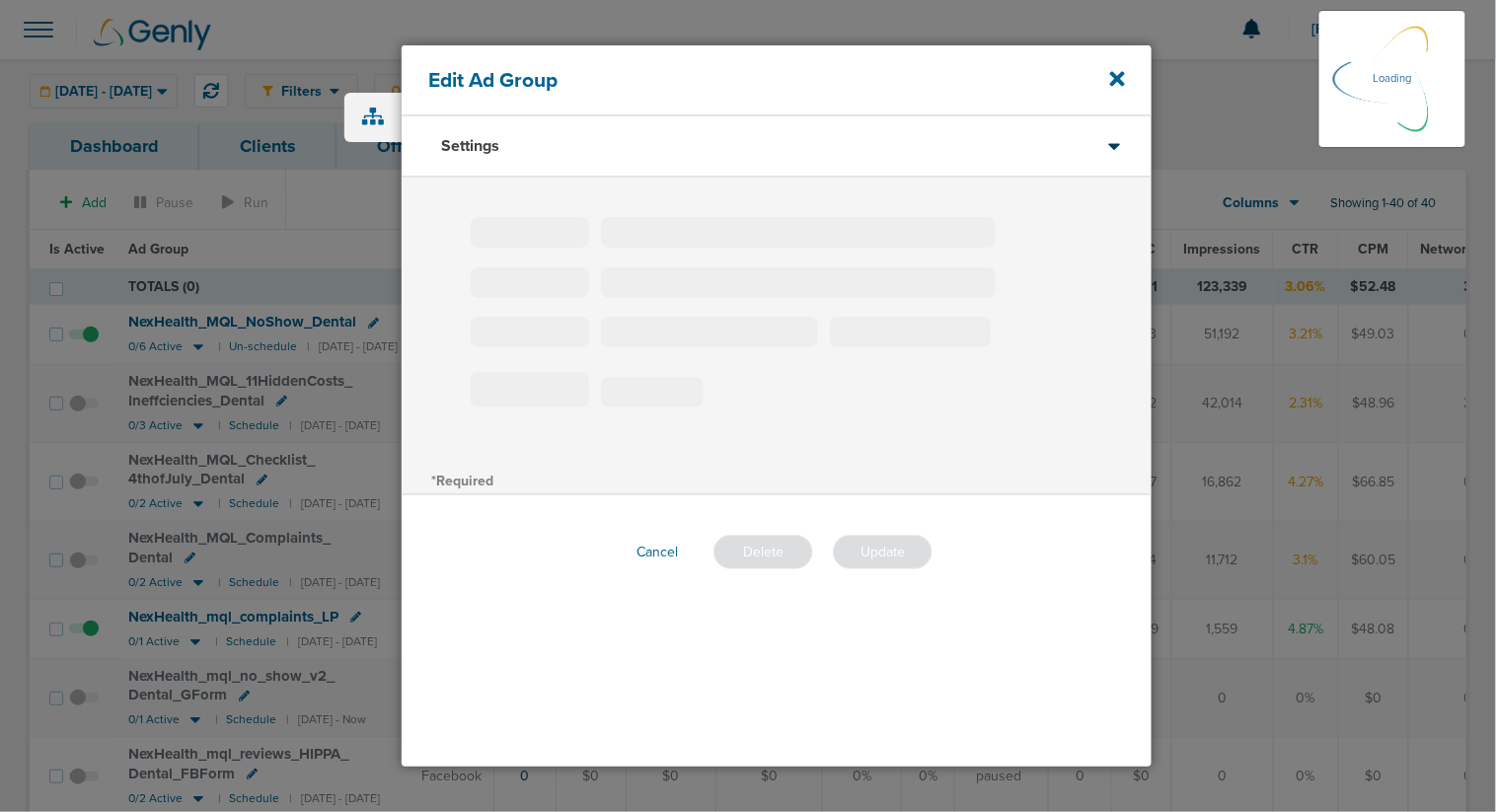 type on "NexHealth_MQL_NoShow_Dental" 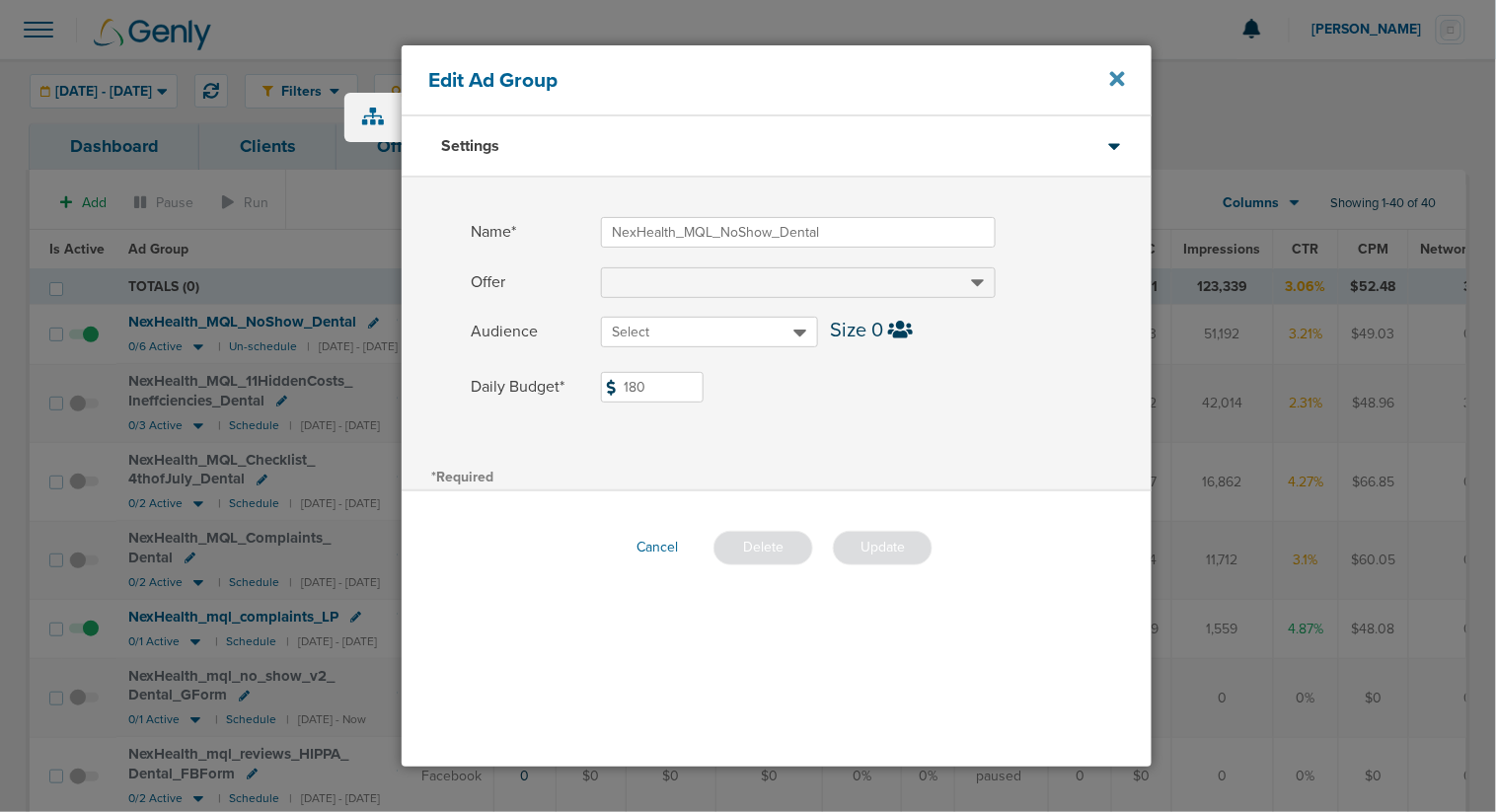 click 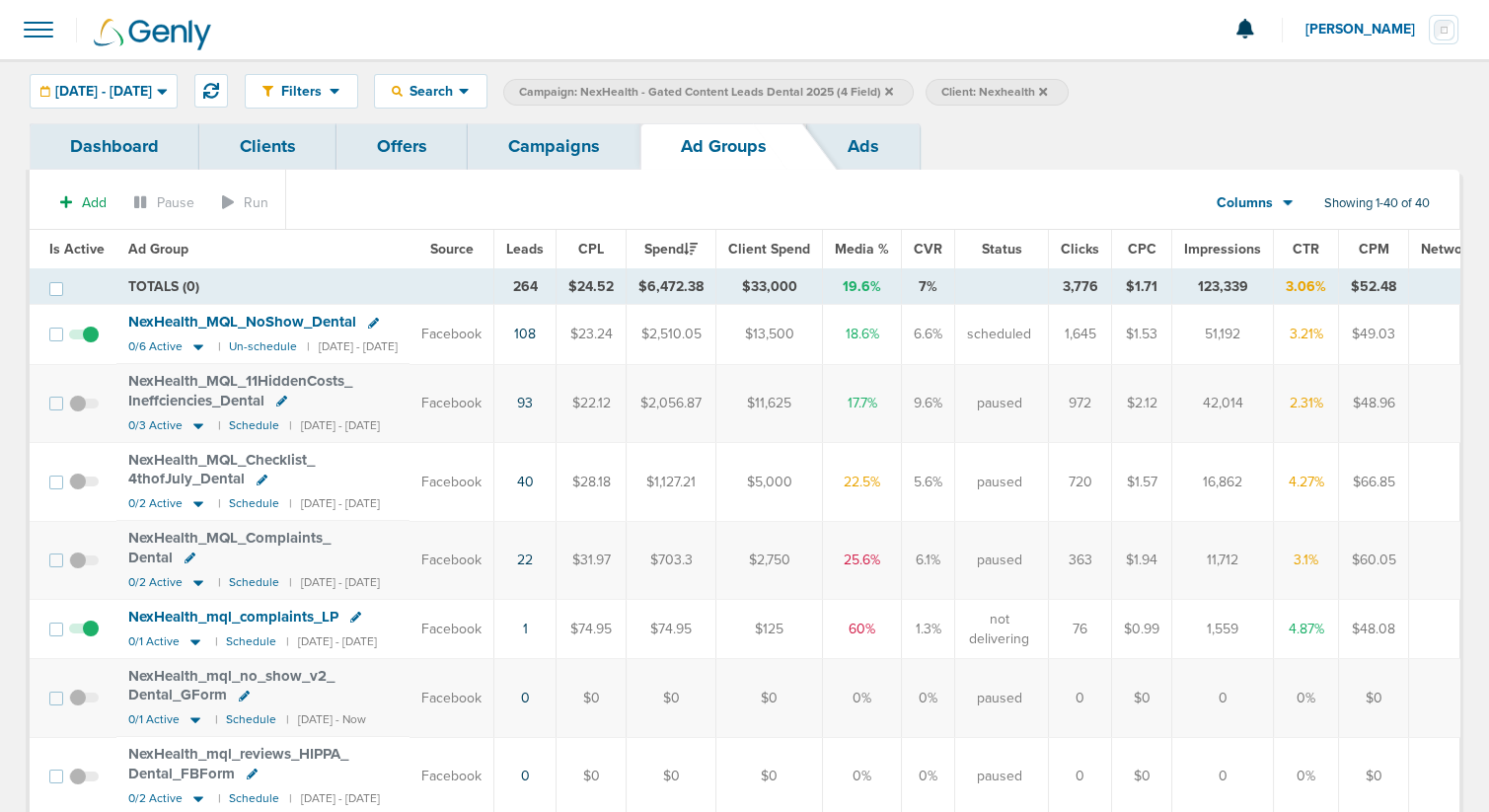 click on "Campaigns" at bounding box center (554, 146) 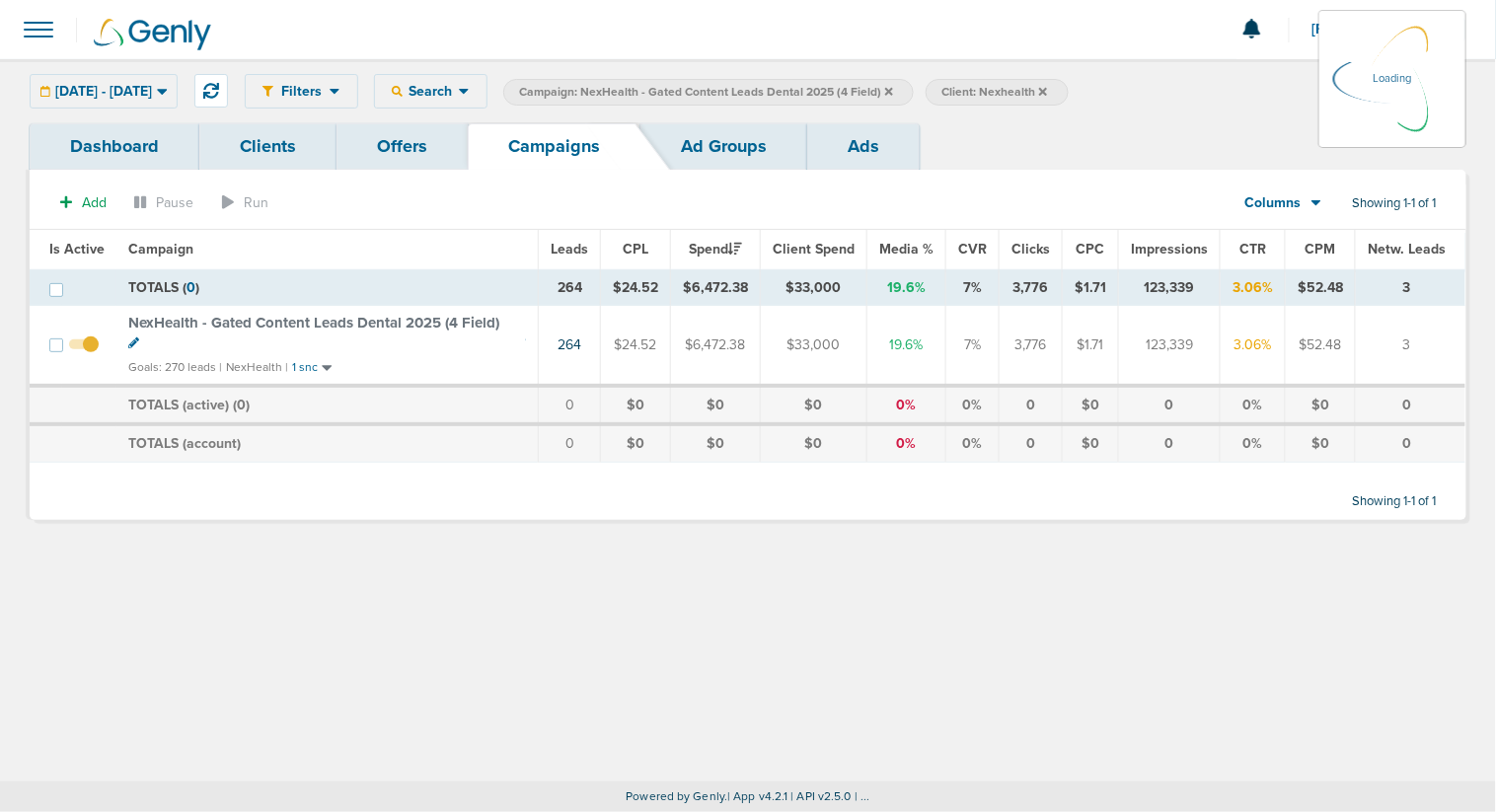click on "Campaign: NexHealth - Gated Content Leads Dental 2025 (4 Field)" at bounding box center [709, 92] 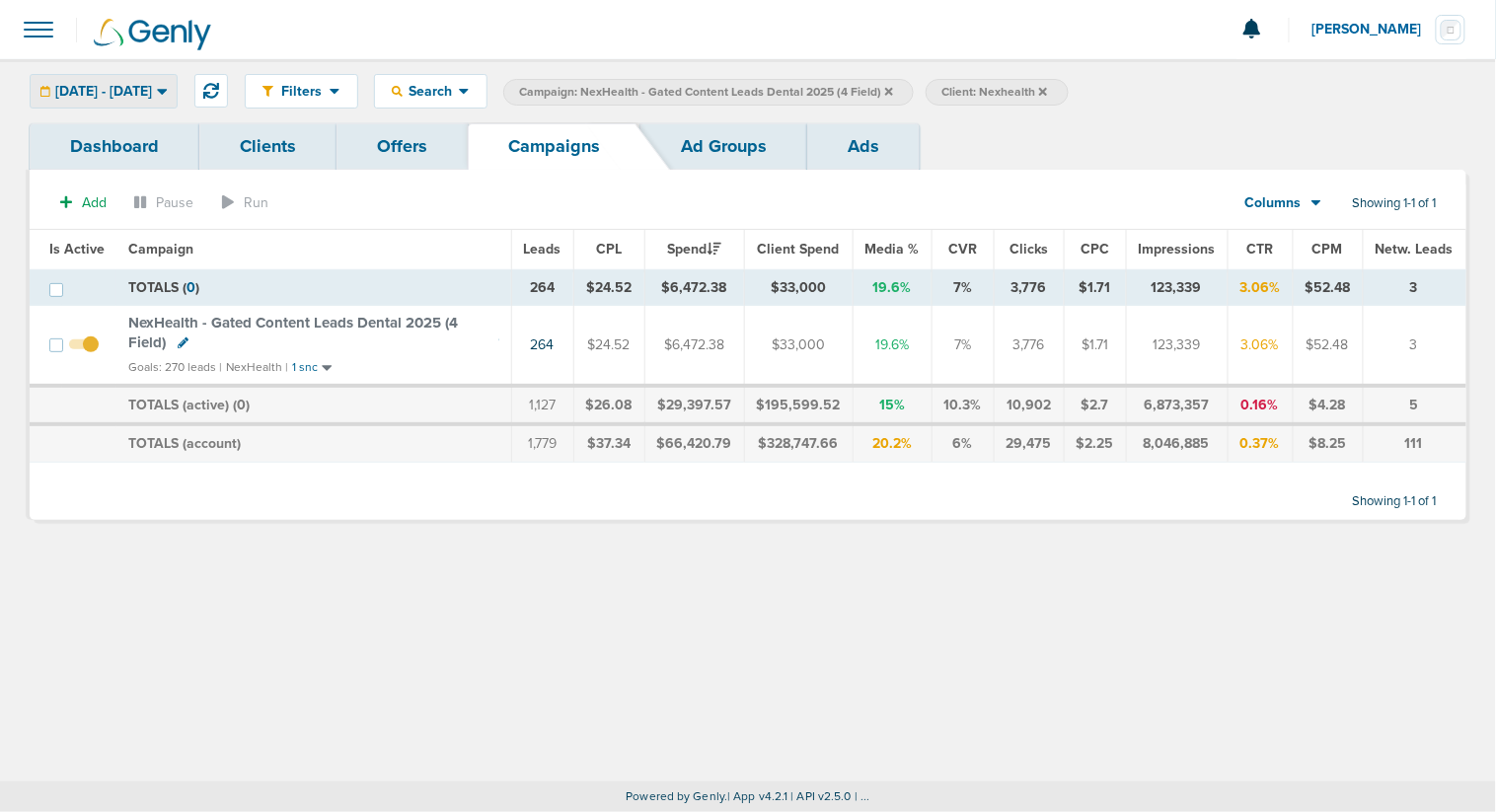 click on "[DATE] - [DATE]" at bounding box center (104, 92) 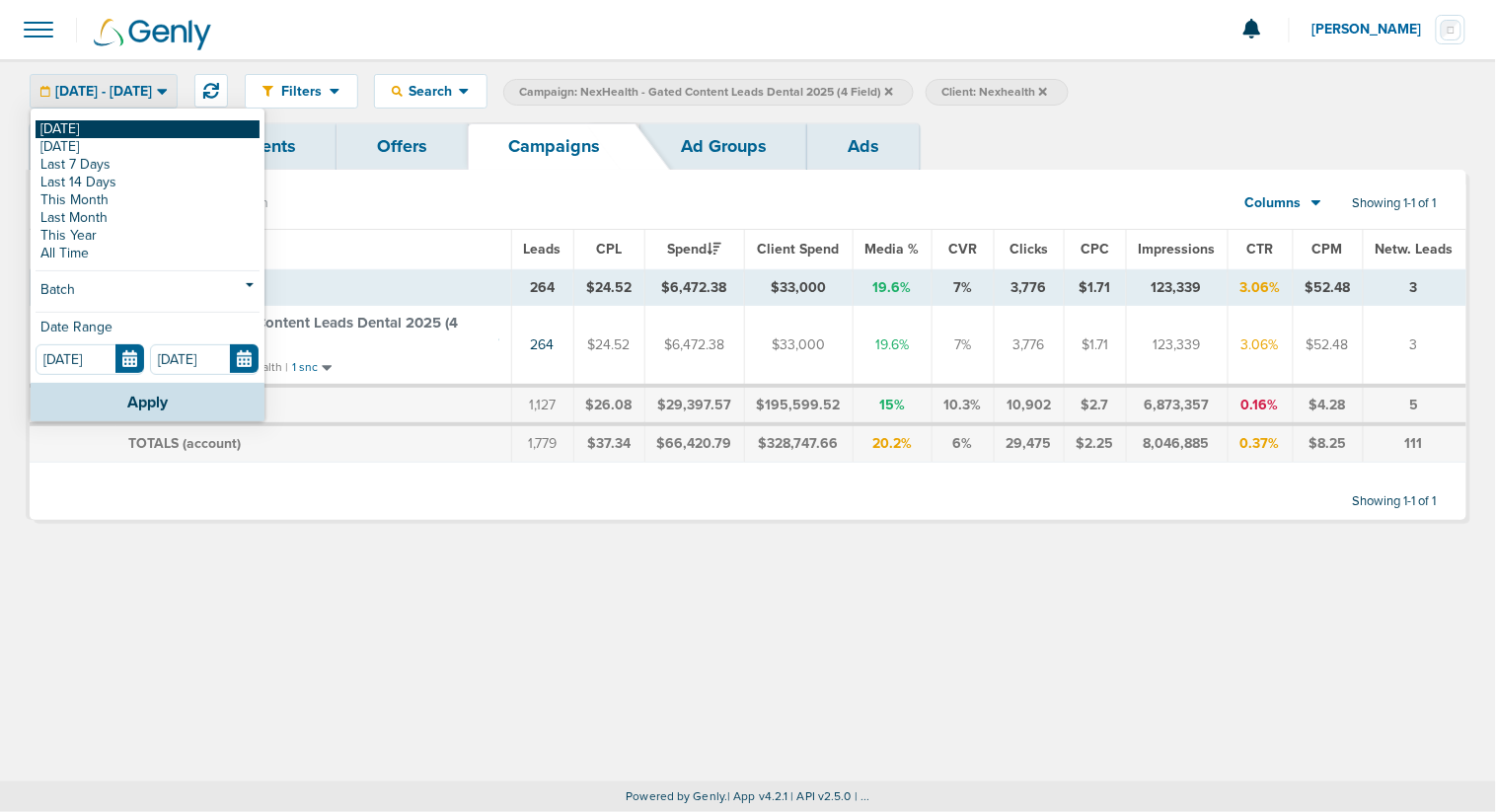 click on "[DATE]" at bounding box center [147, 129] 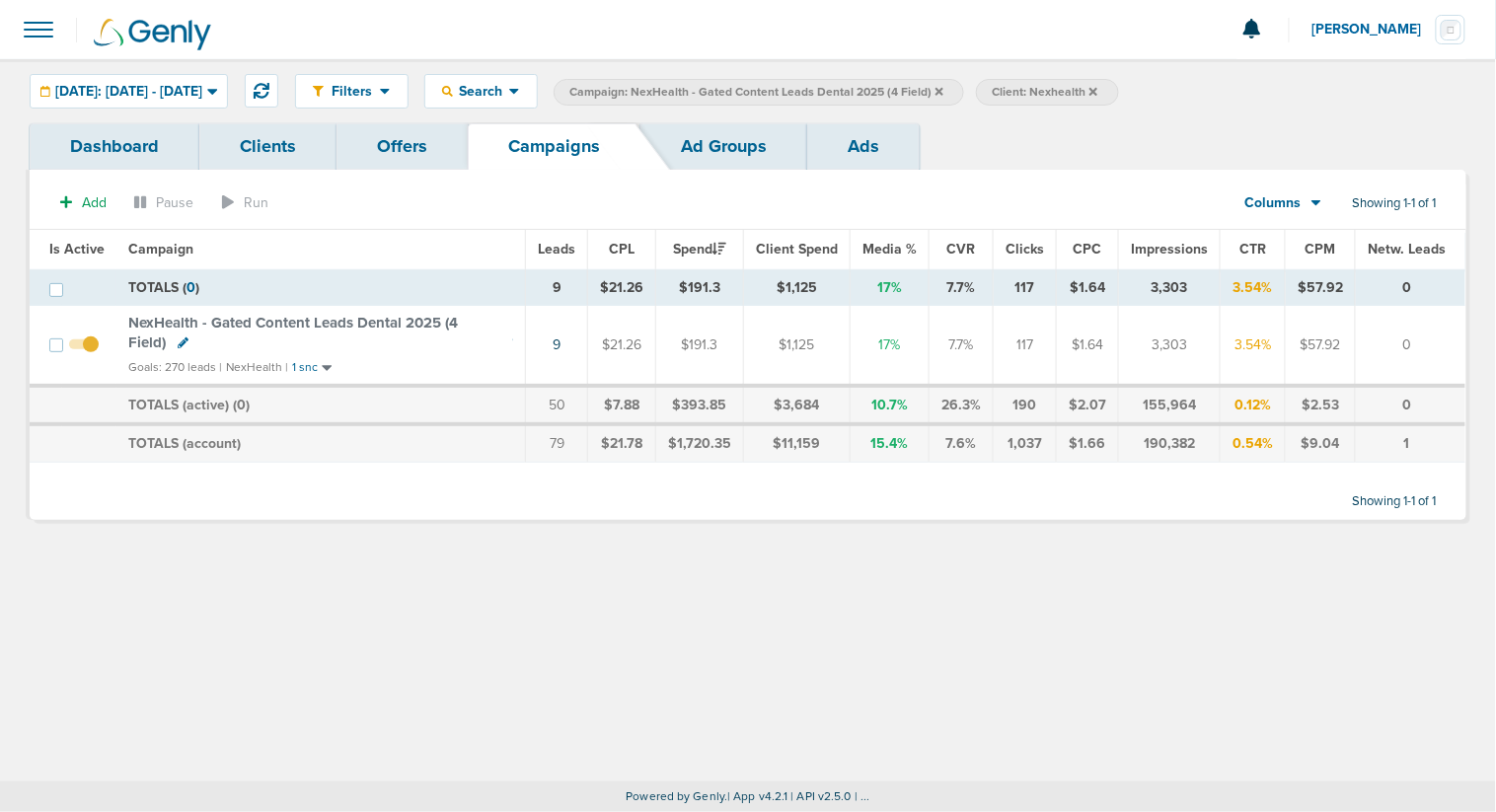 click 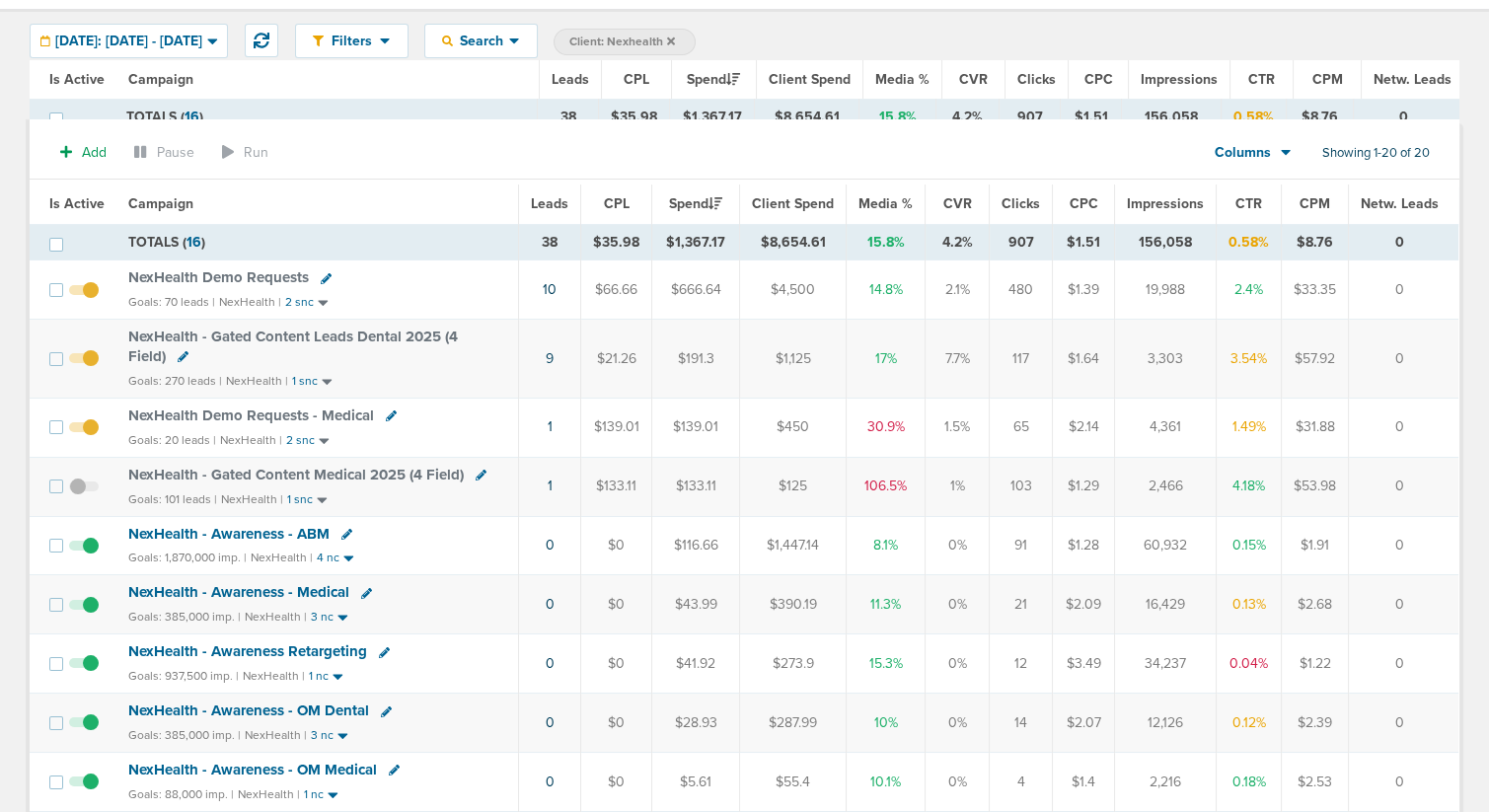 scroll, scrollTop: 0, scrollLeft: 0, axis: both 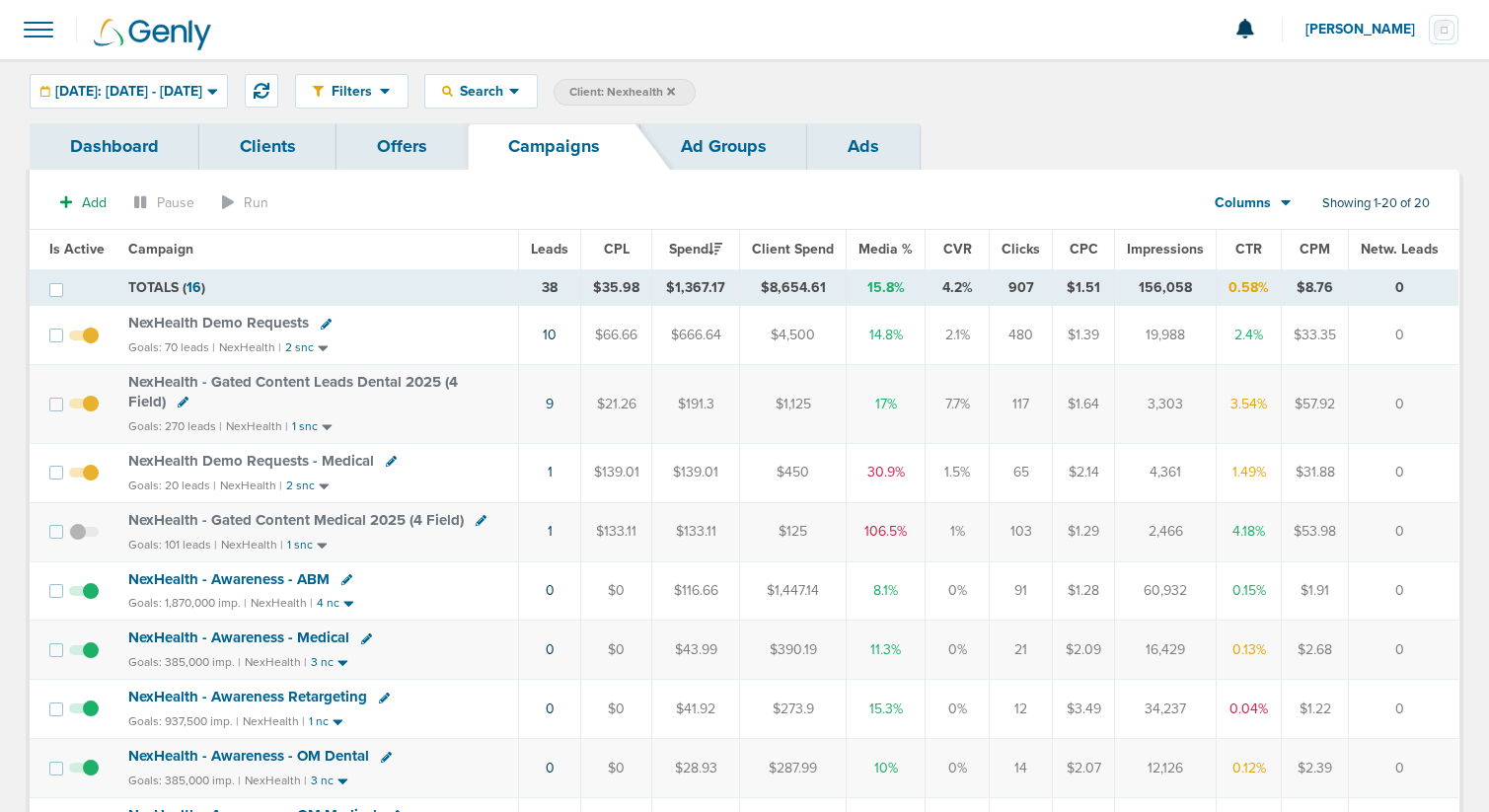 click 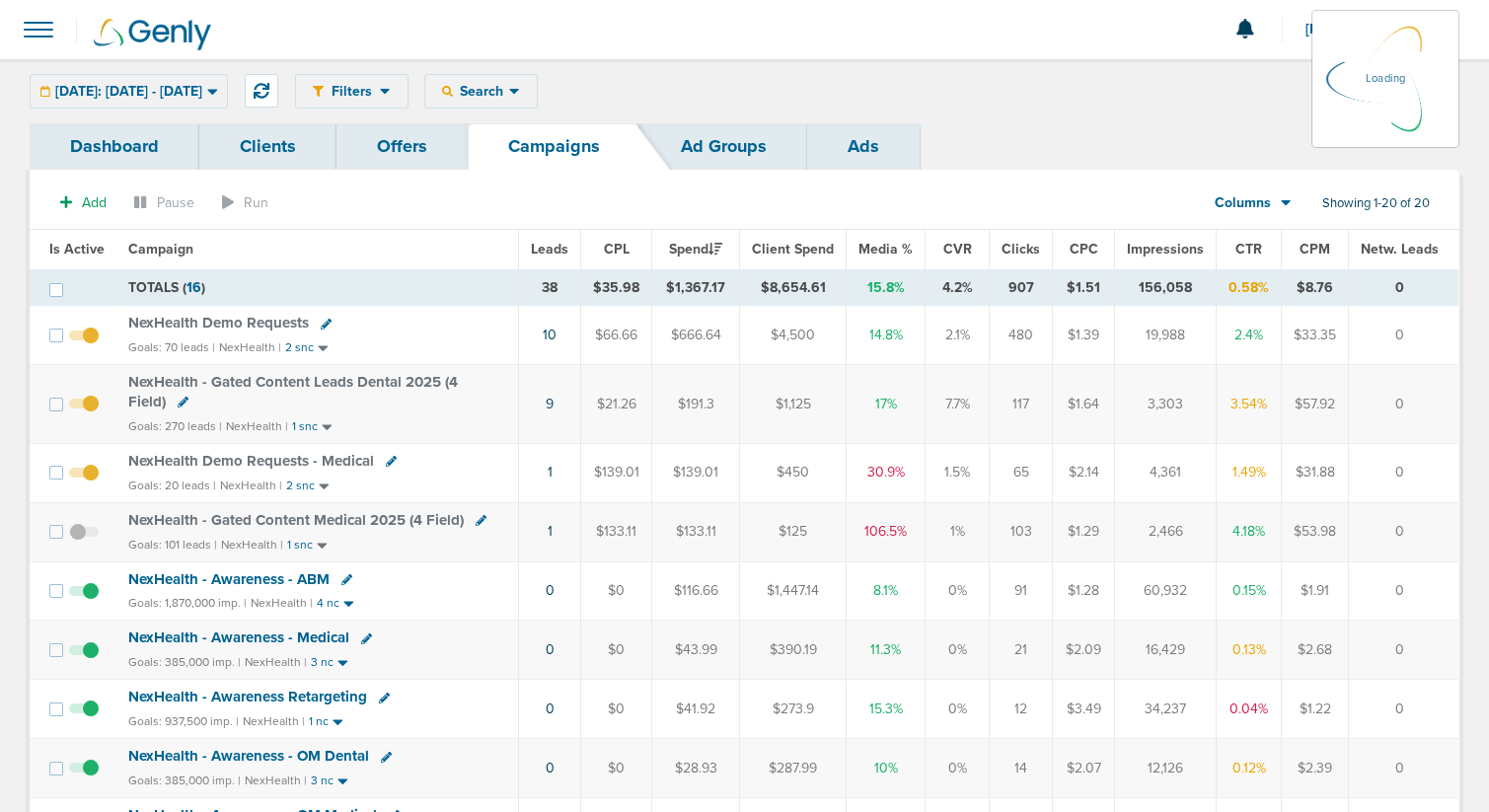 click on "Filters     Active Only   Settings   Status   Active   Inactive   Objectives   MQL SQL Traffic Awareness   Placements   Facebook Google Ads Yahoo Gemini Outbrain   Verticals   Dental Dental-B2B B2B Medical Vets Real Estate Charity B2B_Dental B2BVet Legal Veterinary Home Services IT Services Construction Engineering   Delivery Metrics   Spend Leads CPL Media % CVR % Clicks CPC Impressions CTR CPM     Search
Search By
Client Campaign Offers Landing Page Ad Group Network Campaign Ad Ad Status Network Campaign Status
By Lead Info
Fields   First Name Last Name E-mail Phone Number Client ID Source Source Campaign ID Source Ad ID Page Url Page Variant Page Name Page ID Job Title Address Company Best Time Audience ID Asset Title Company Info Company Size Contact Info Job Description Page Search Terms Preferred Contact Source Channel Source Medium Company Website Handraise IP Address State Zip Code" at bounding box center [877, 91] 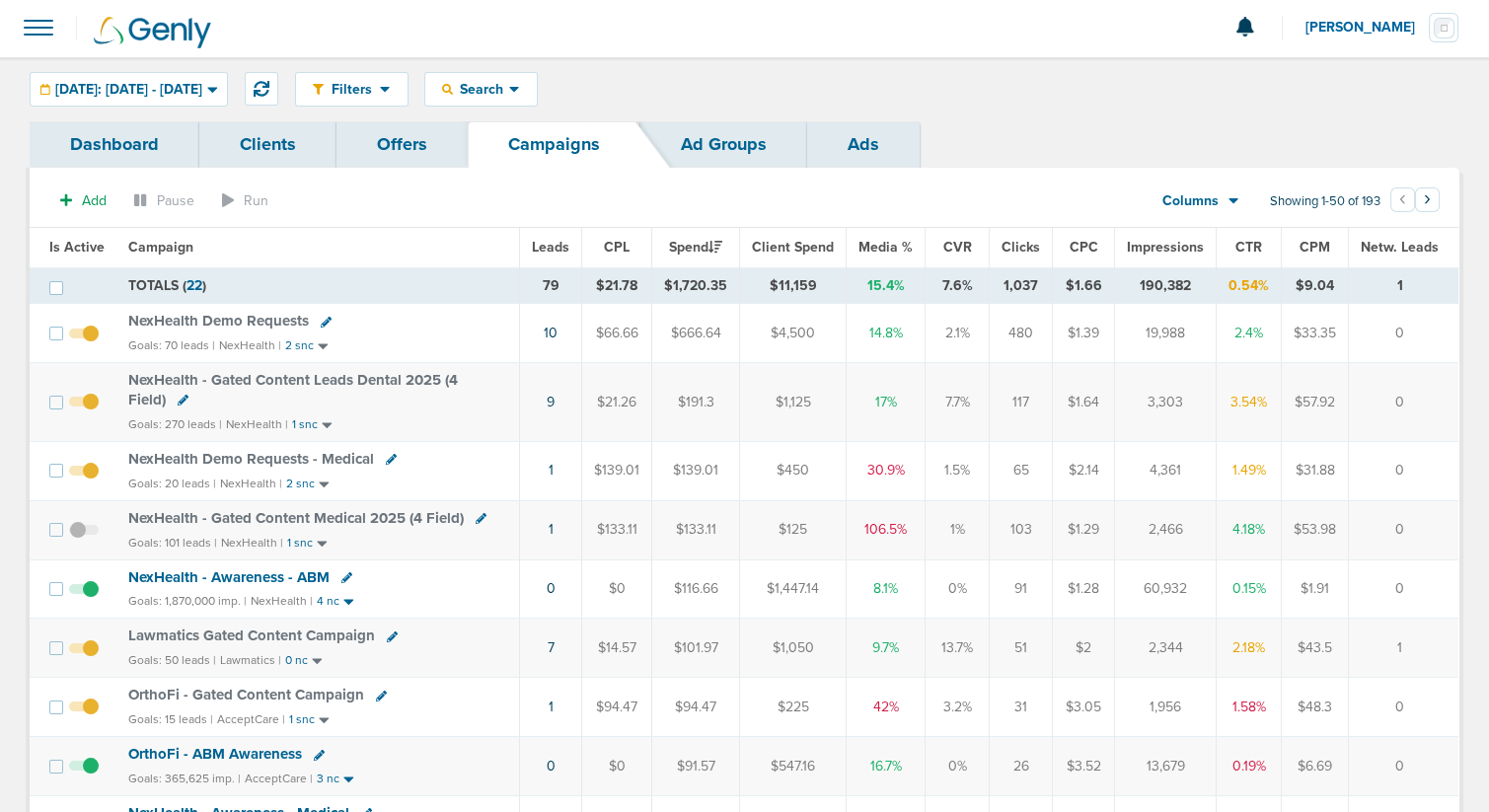 scroll, scrollTop: 0, scrollLeft: 0, axis: both 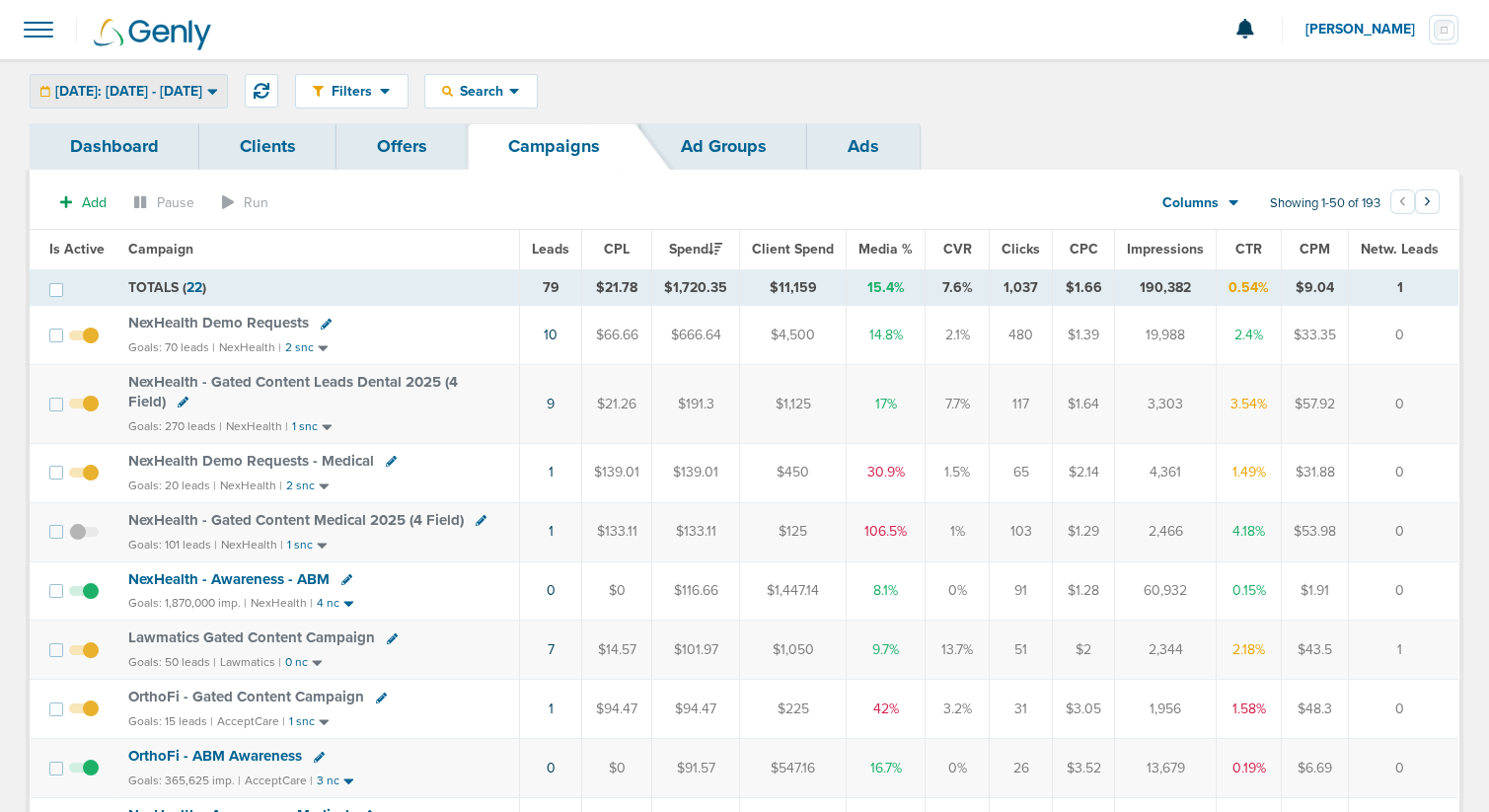 click on "[DATE]: [DATE] - [DATE]" at bounding box center [128, 92] 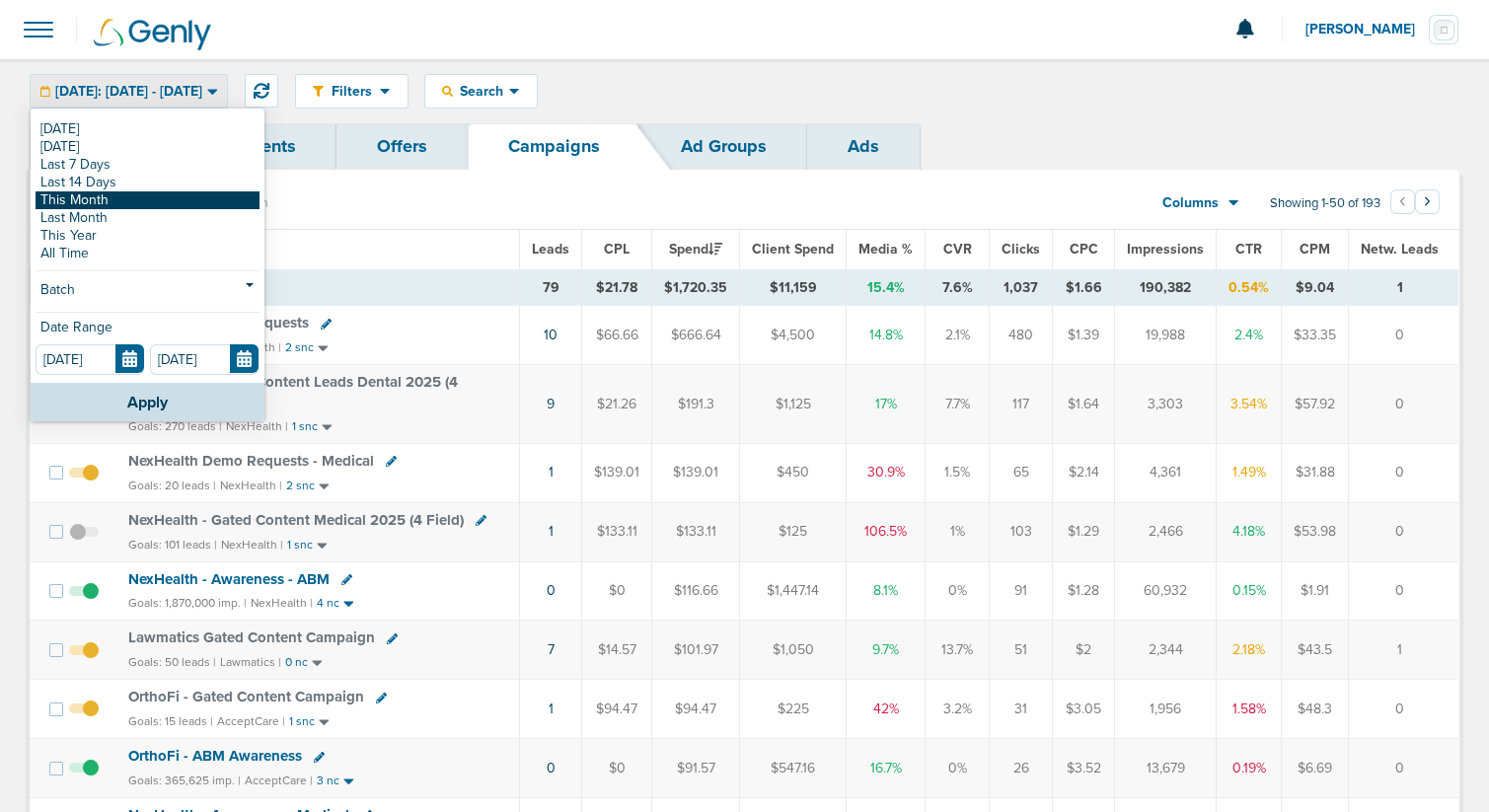 click on "This Month" at bounding box center [147, 200] 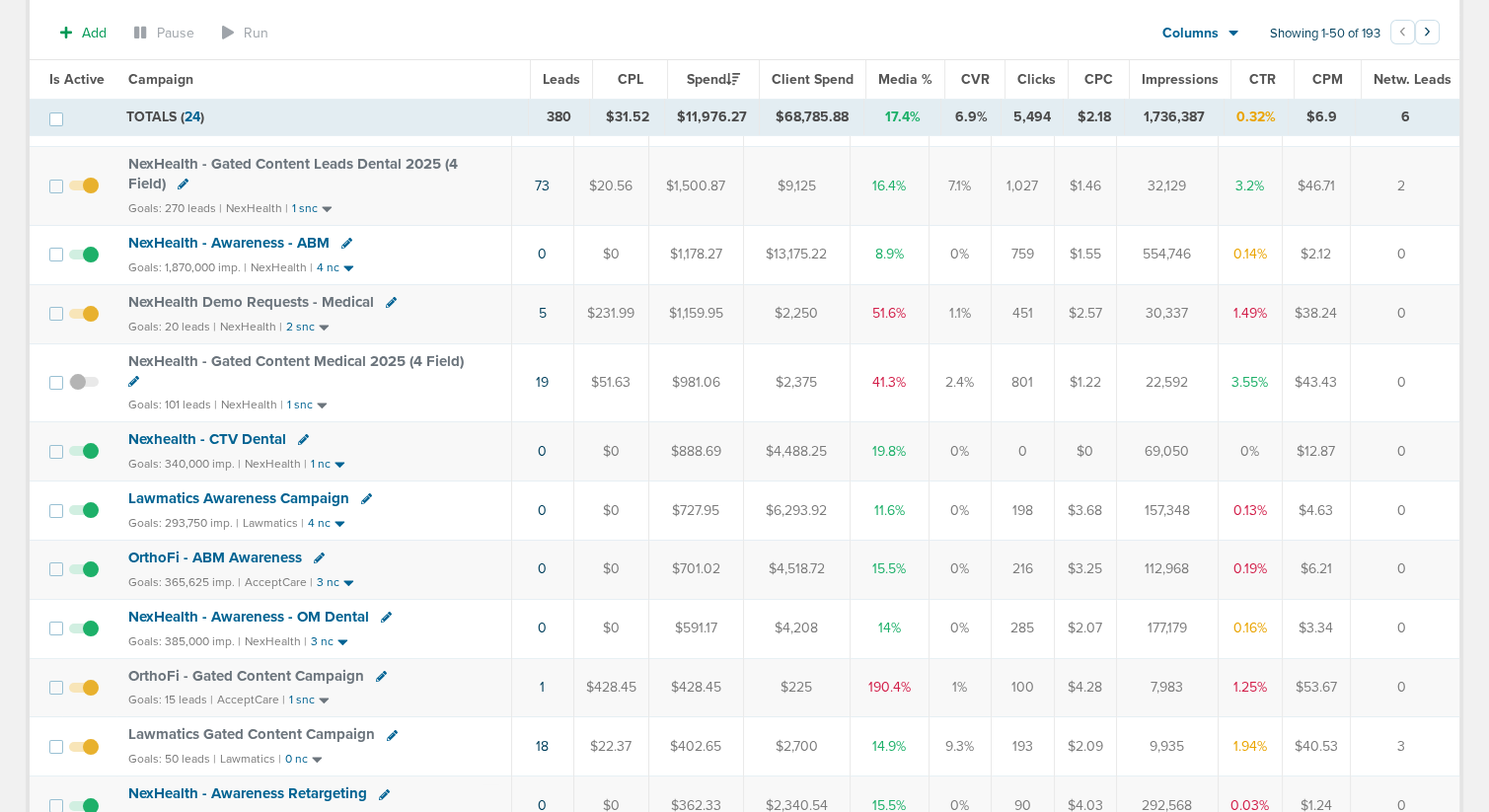 scroll, scrollTop: 0, scrollLeft: 0, axis: both 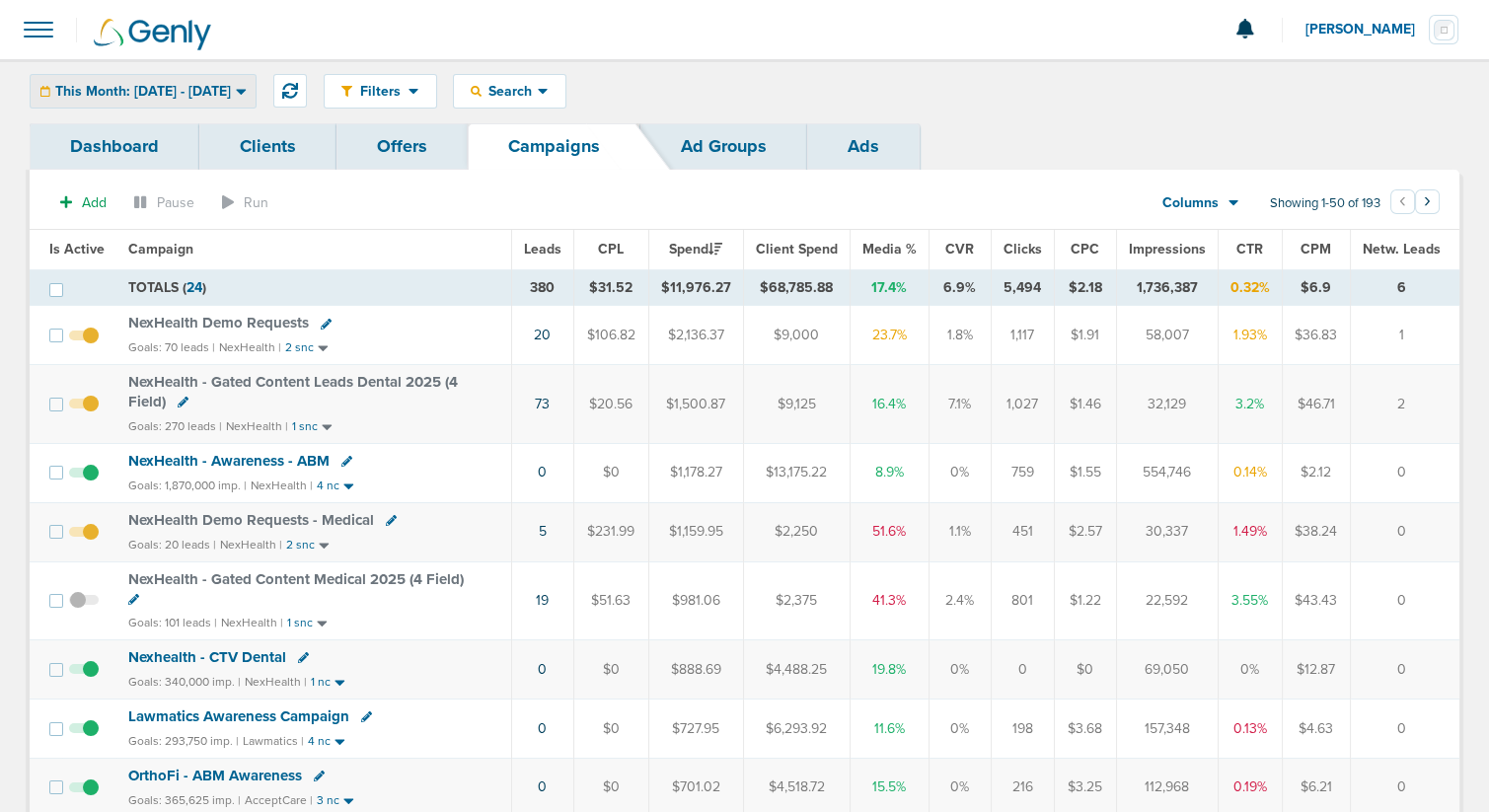 click on "This Month: [DATE] - [DATE]     [DATE]   [DATE]   Last 7 Days   Last 14 Days   This Month   Last Month   This Year   All Time
Batch
Latest 2 3 4 5 6 7 8 9 10 11 12 13 14 15 16 17 18 19 20 21 22 23 24 25 26 27 28 29 30 31 32 33 34 35 36 37 38 39 40 41 42 43 44 45 46 47 48 49 50 51 52 53 54 55 56 57 58 59 60 61 62 63 64 65 66 67 68 69 70 71 72 73 74 75 76 77 78 79 80 81 82 83 84 85 86 87 88 89 90
Date Range
[DATE]       [DATE]
Apply" at bounding box center (143, 91) 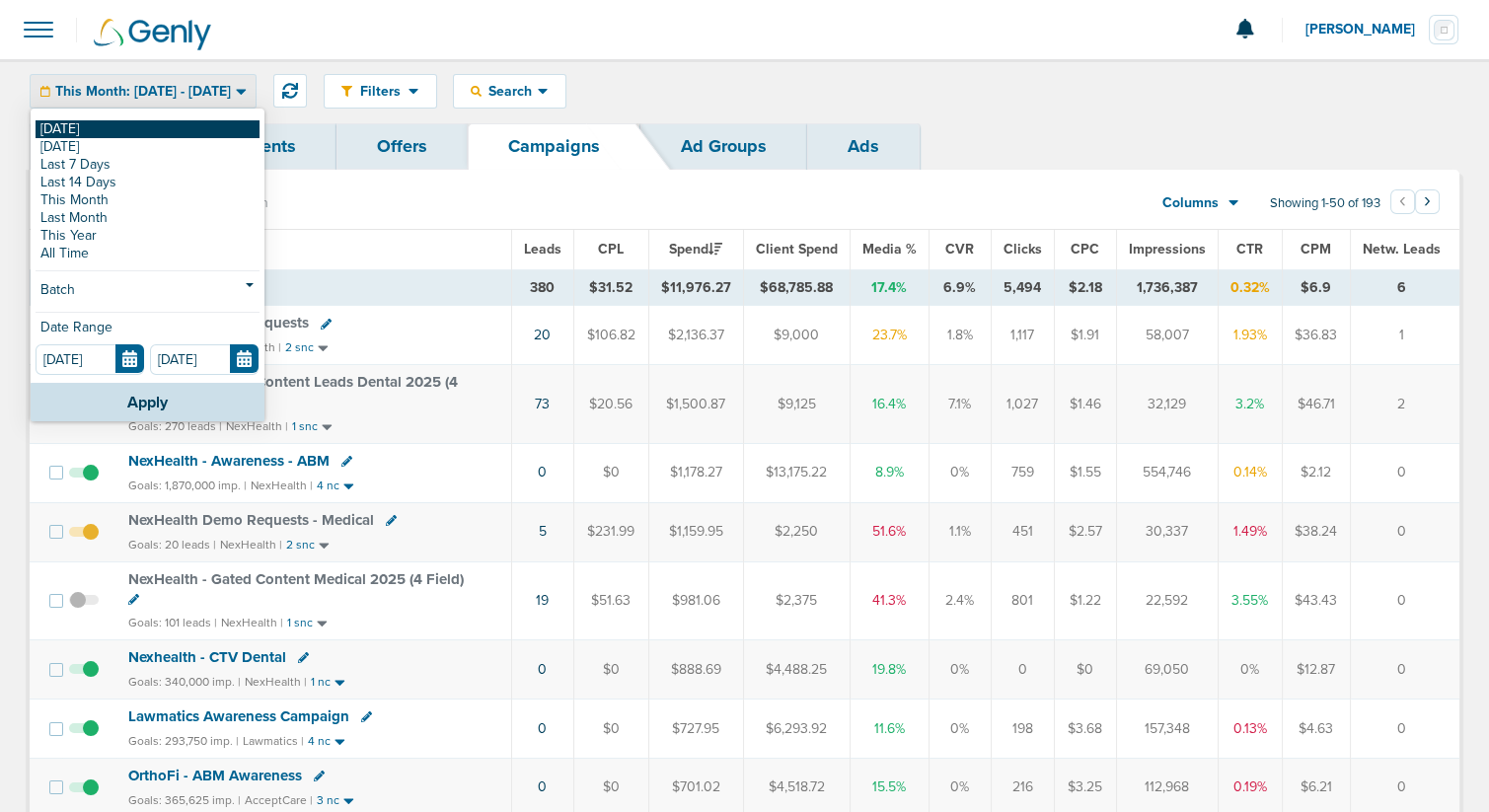click on "[DATE]" at bounding box center (147, 129) 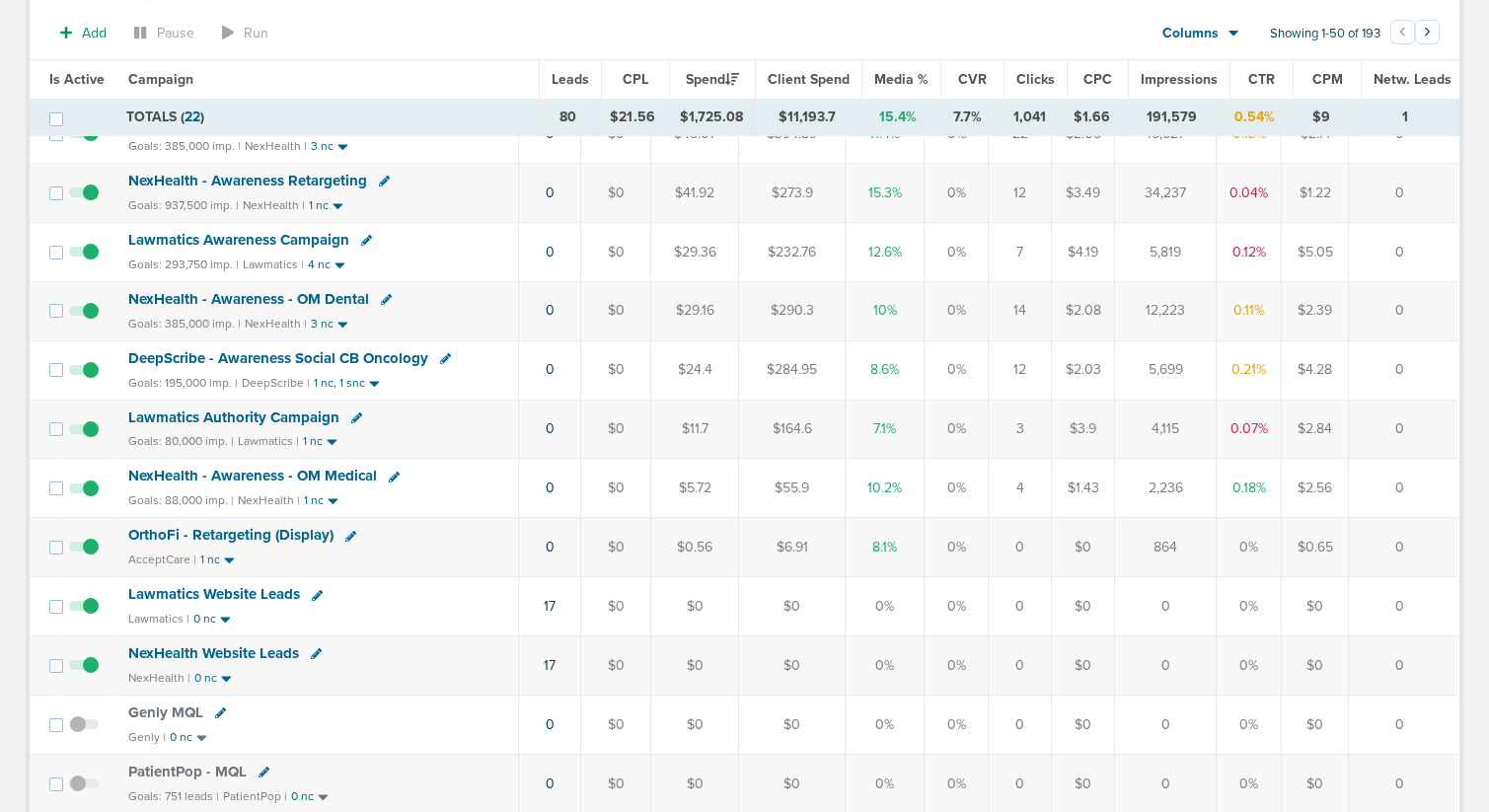 scroll, scrollTop: 701, scrollLeft: 0, axis: vertical 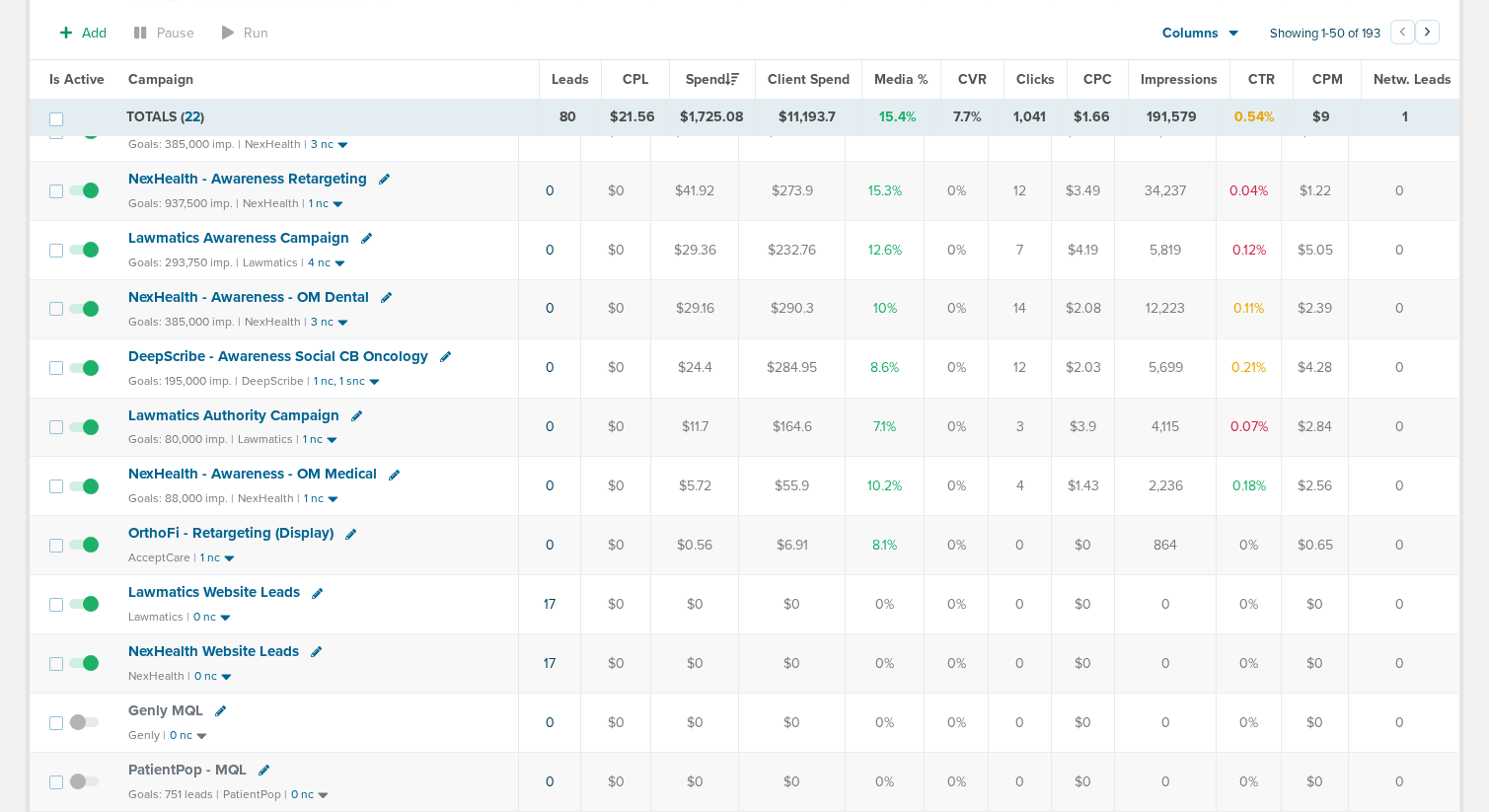click on "Lawmatics Website Leads" at bounding box center [214, 592] 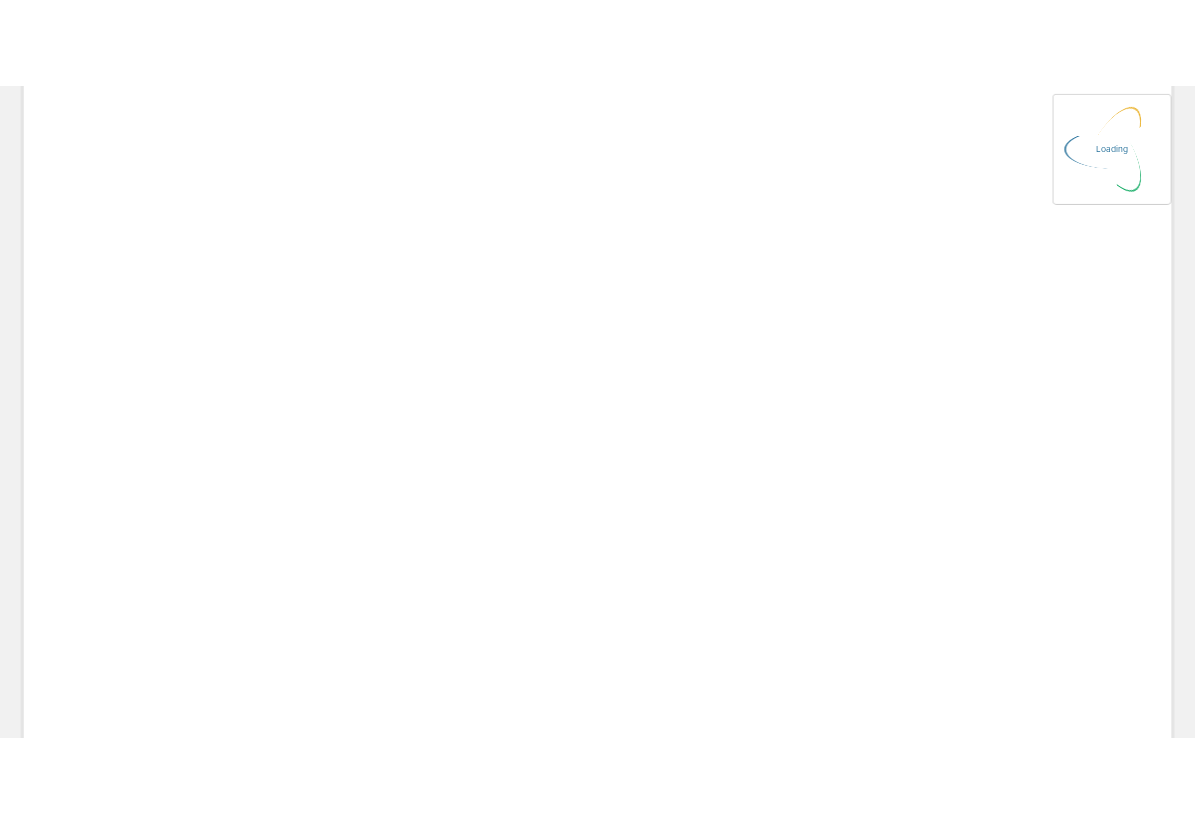 scroll, scrollTop: 0, scrollLeft: 0, axis: both 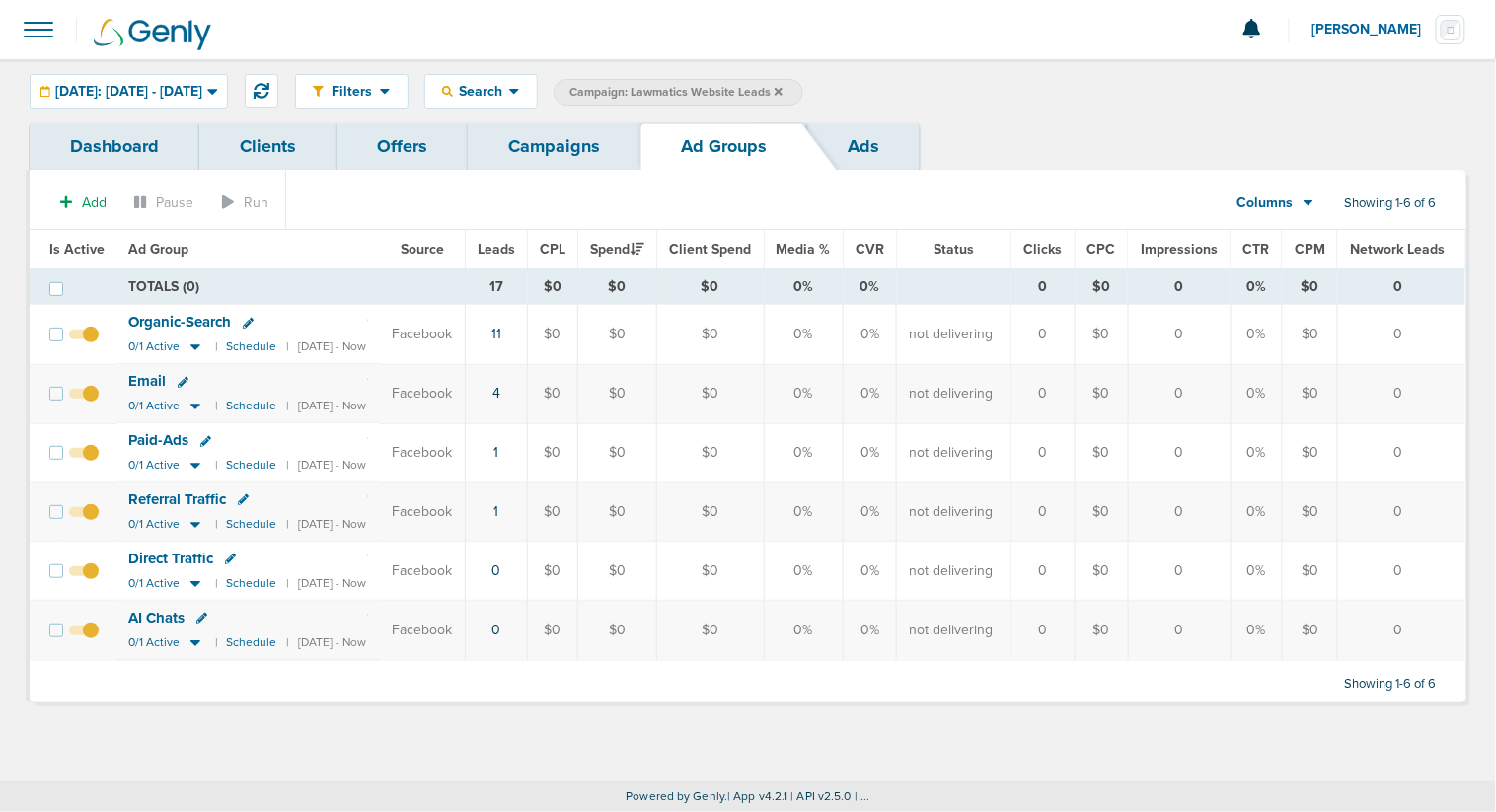click on "Campaigns" at bounding box center [554, 146] 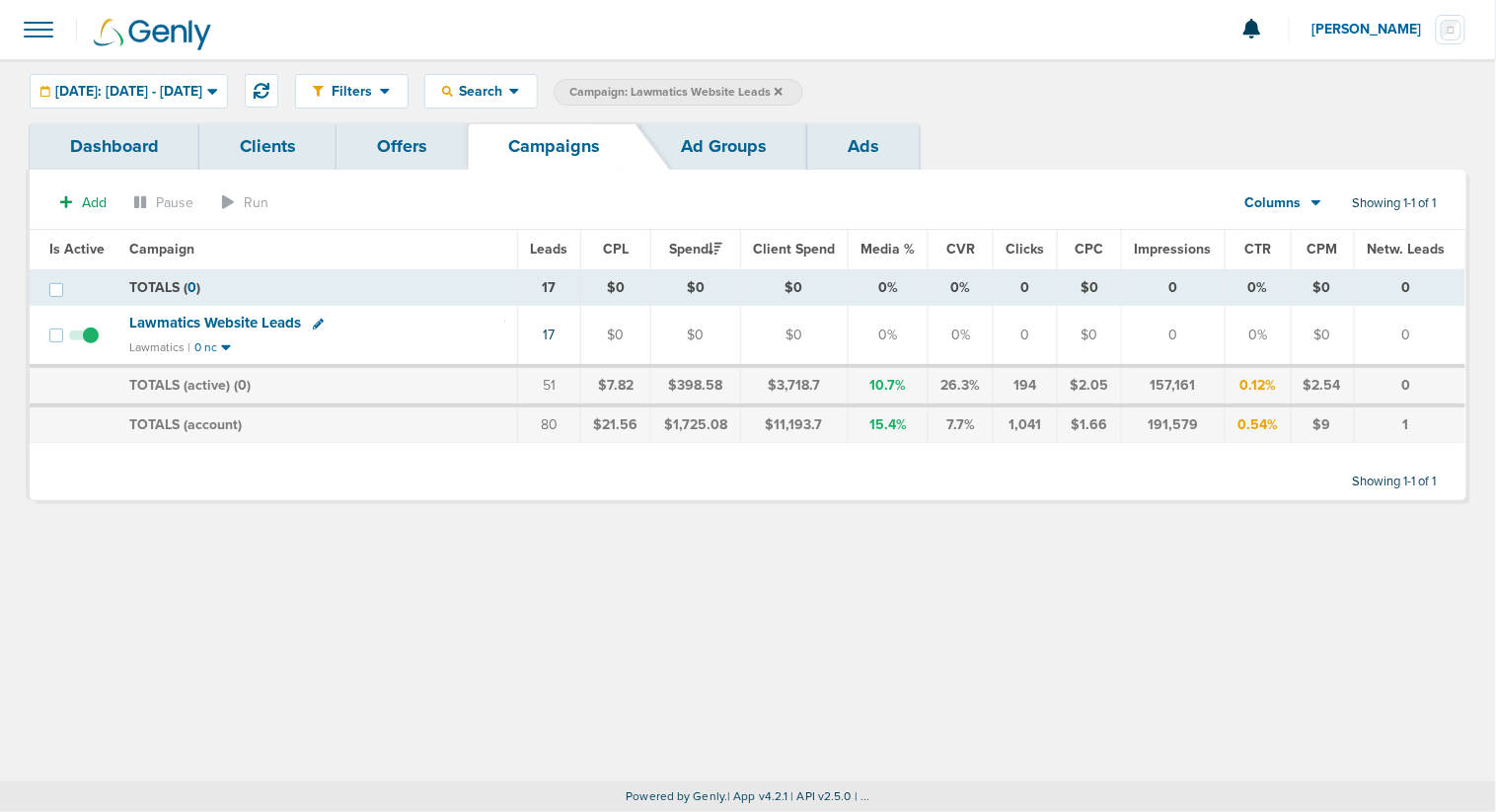 click on "Lawmatics Website Leads" at bounding box center [215, 323] 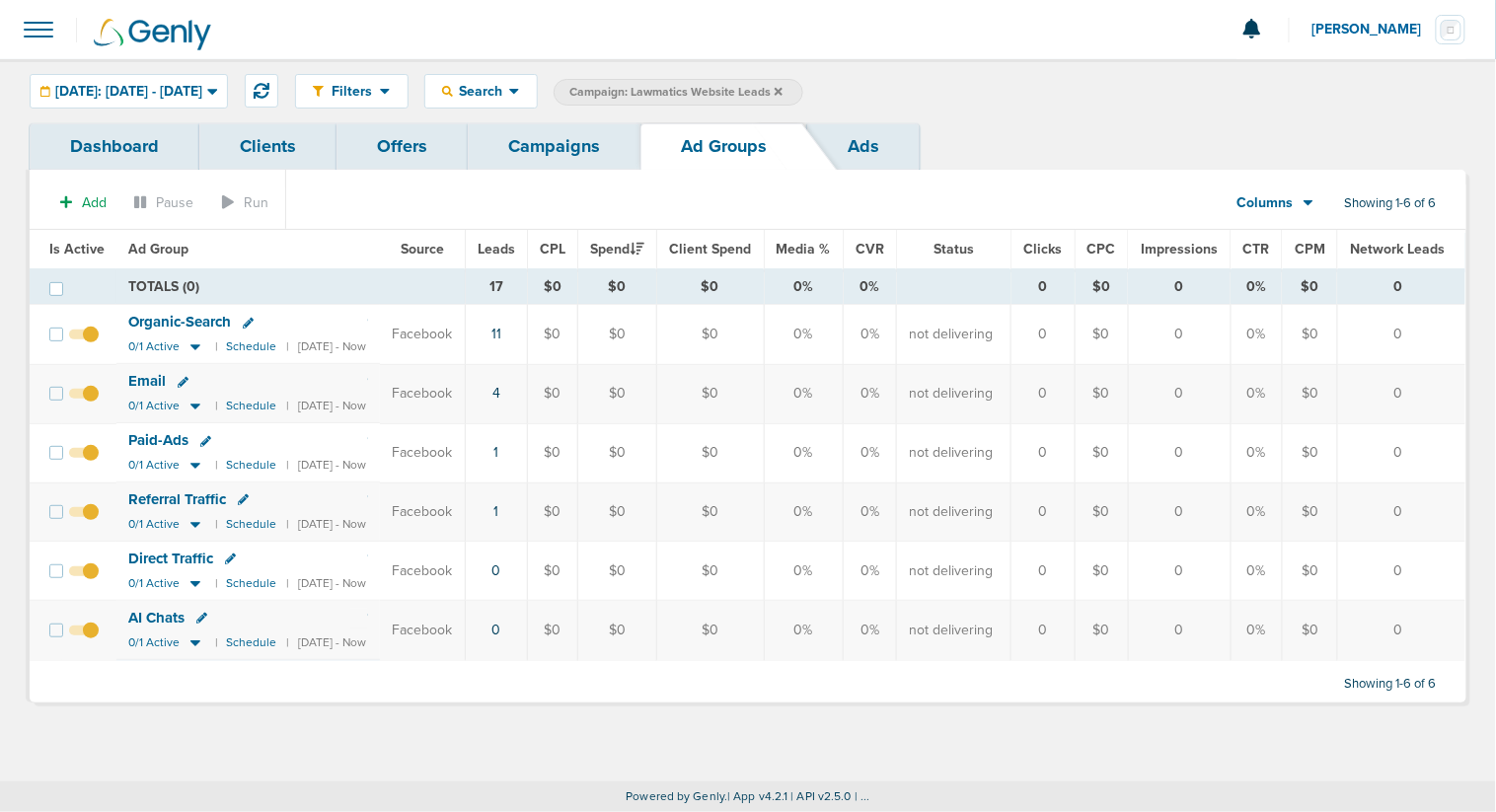 click on "Campaigns" at bounding box center [554, 146] 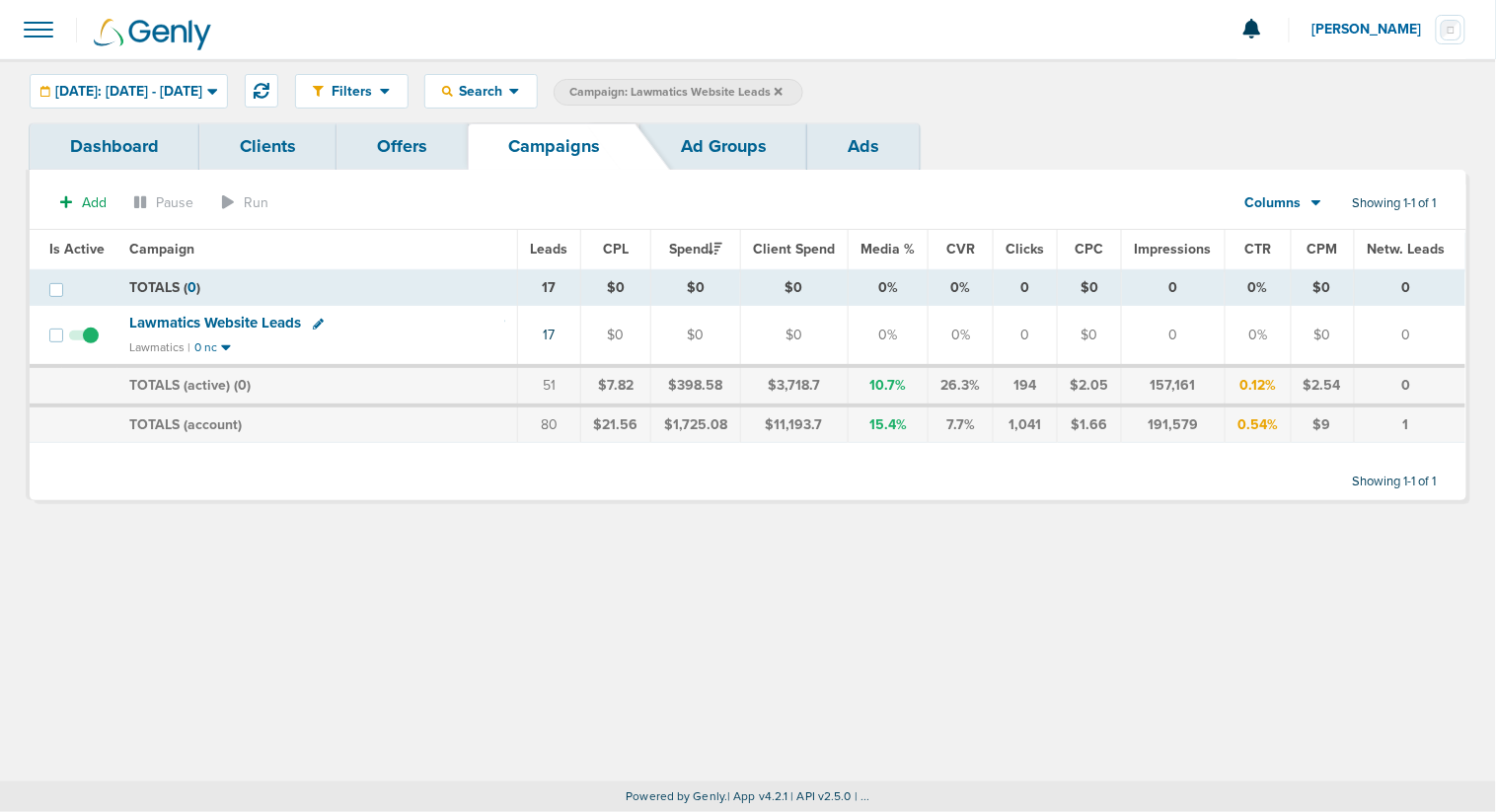 click 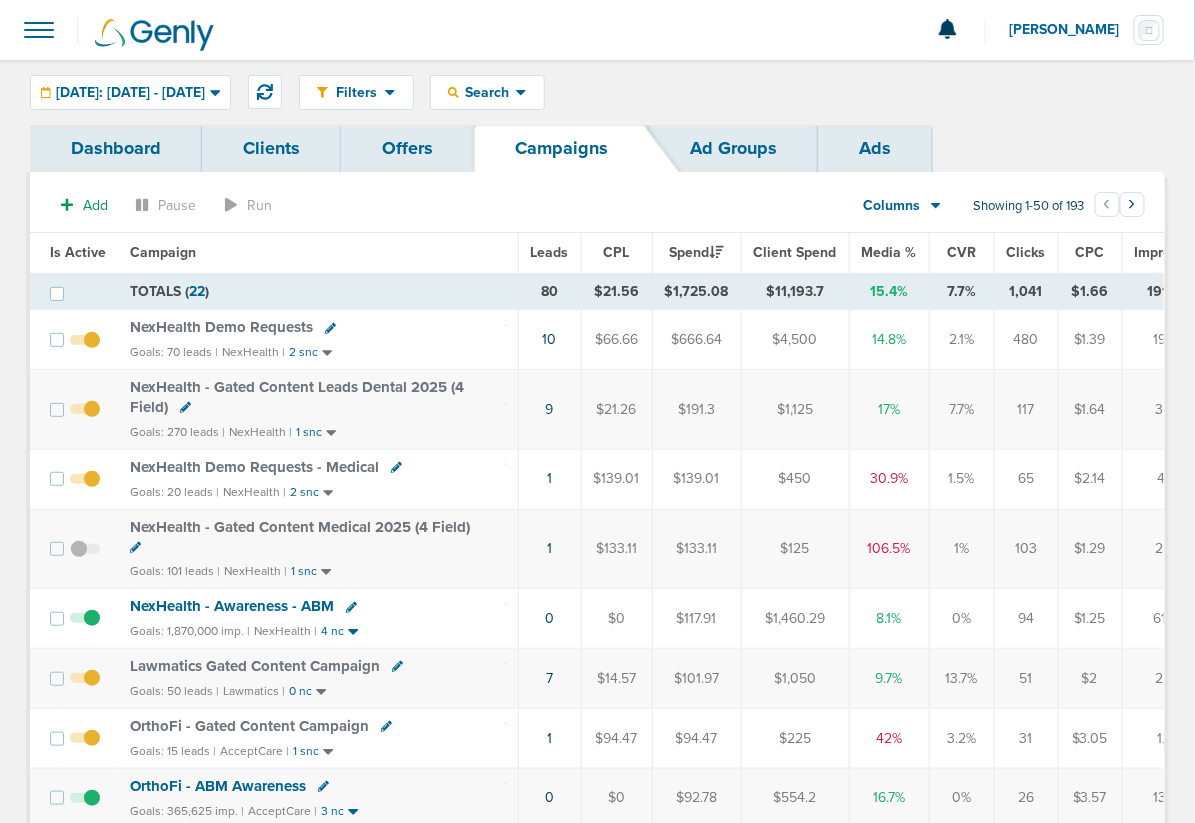click on "NexHealth - Gated Content Leads Dental 2025 (4 Field)" at bounding box center (297, 397) 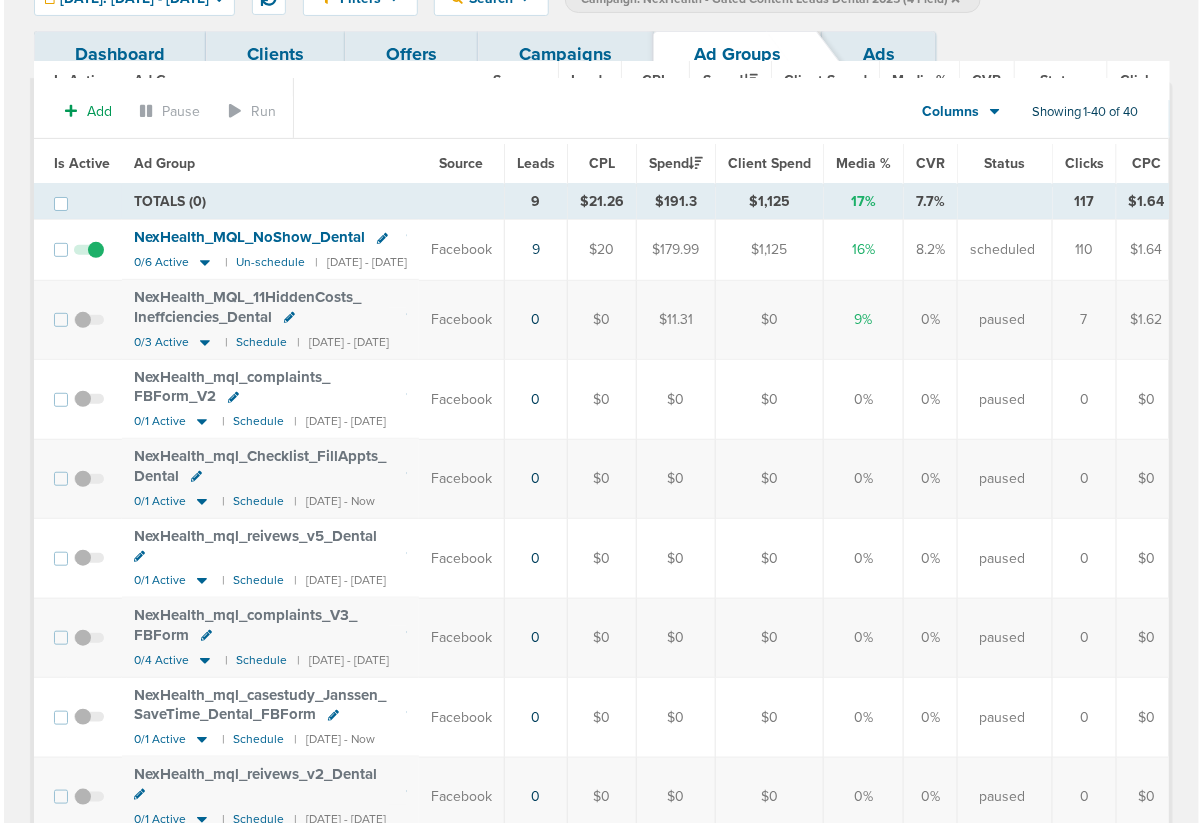 scroll, scrollTop: 0, scrollLeft: 0, axis: both 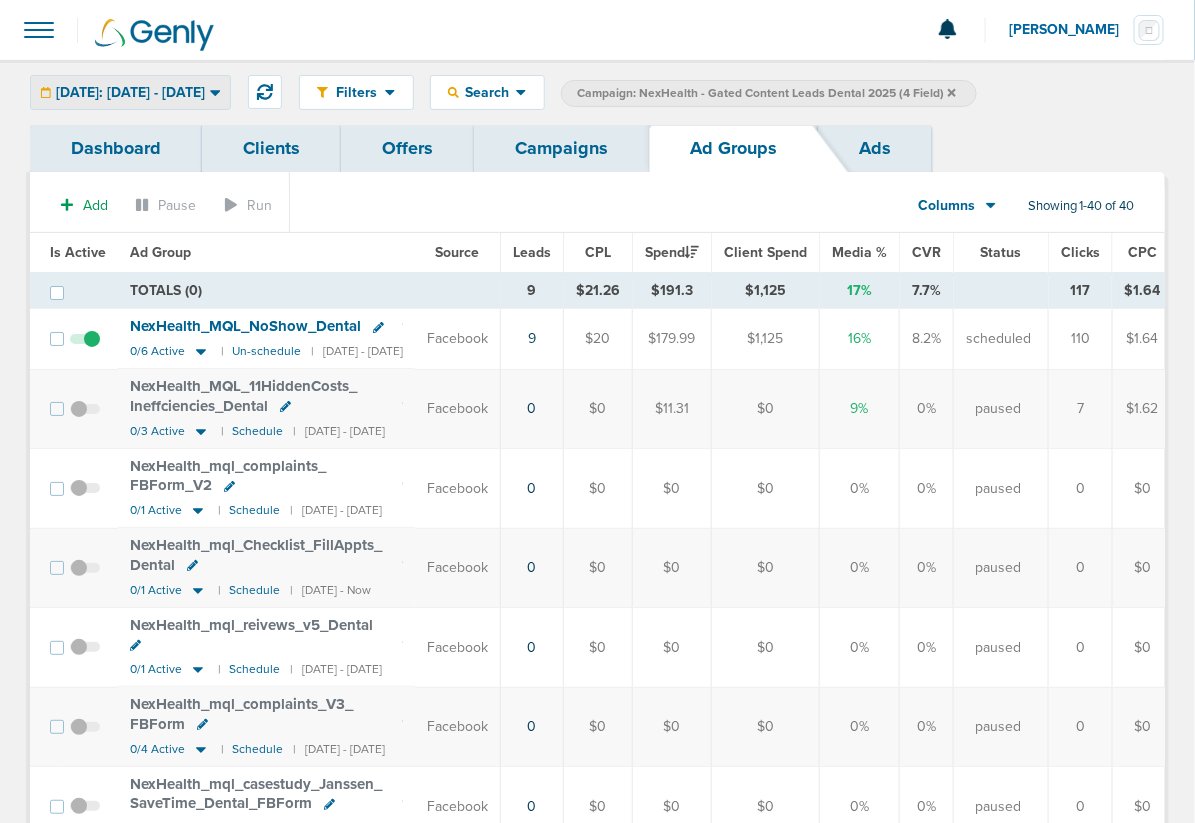 click on "[DATE]: [DATE] - [DATE]" at bounding box center [130, 93] 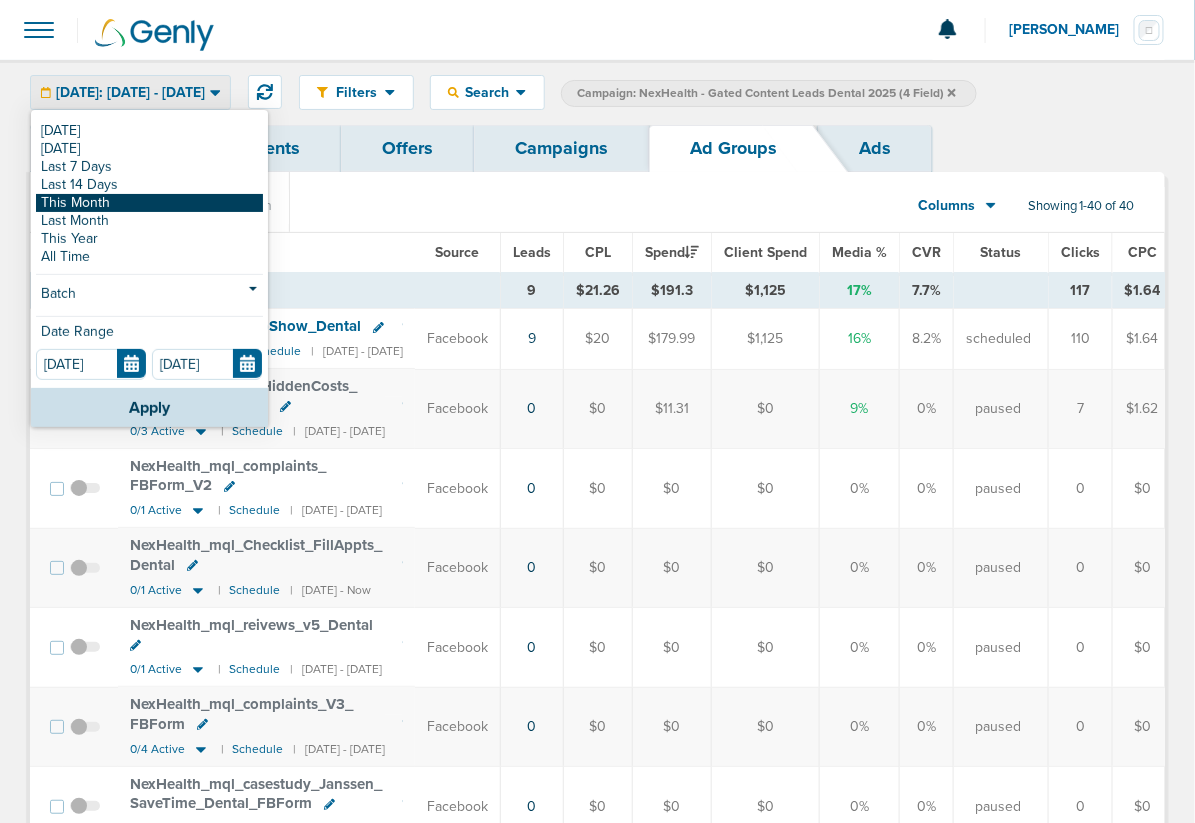 click on "This Month" at bounding box center [149, 203] 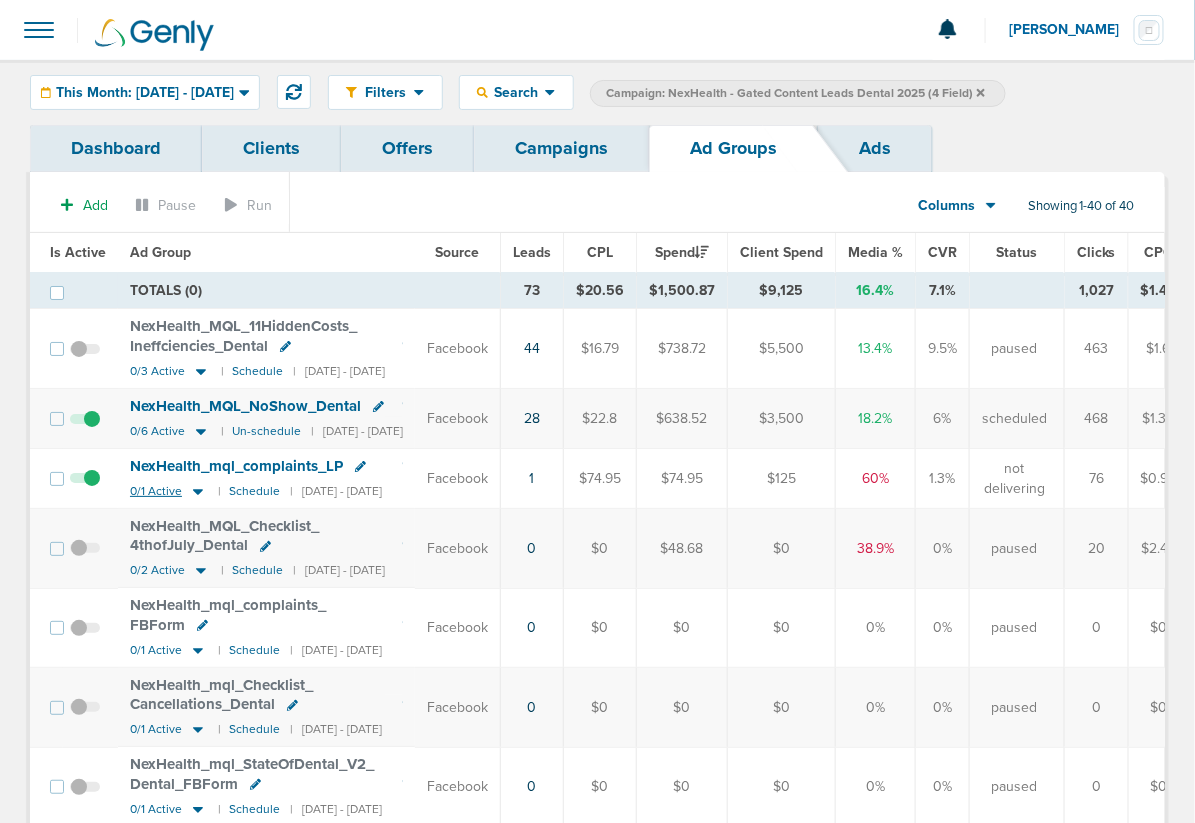 click 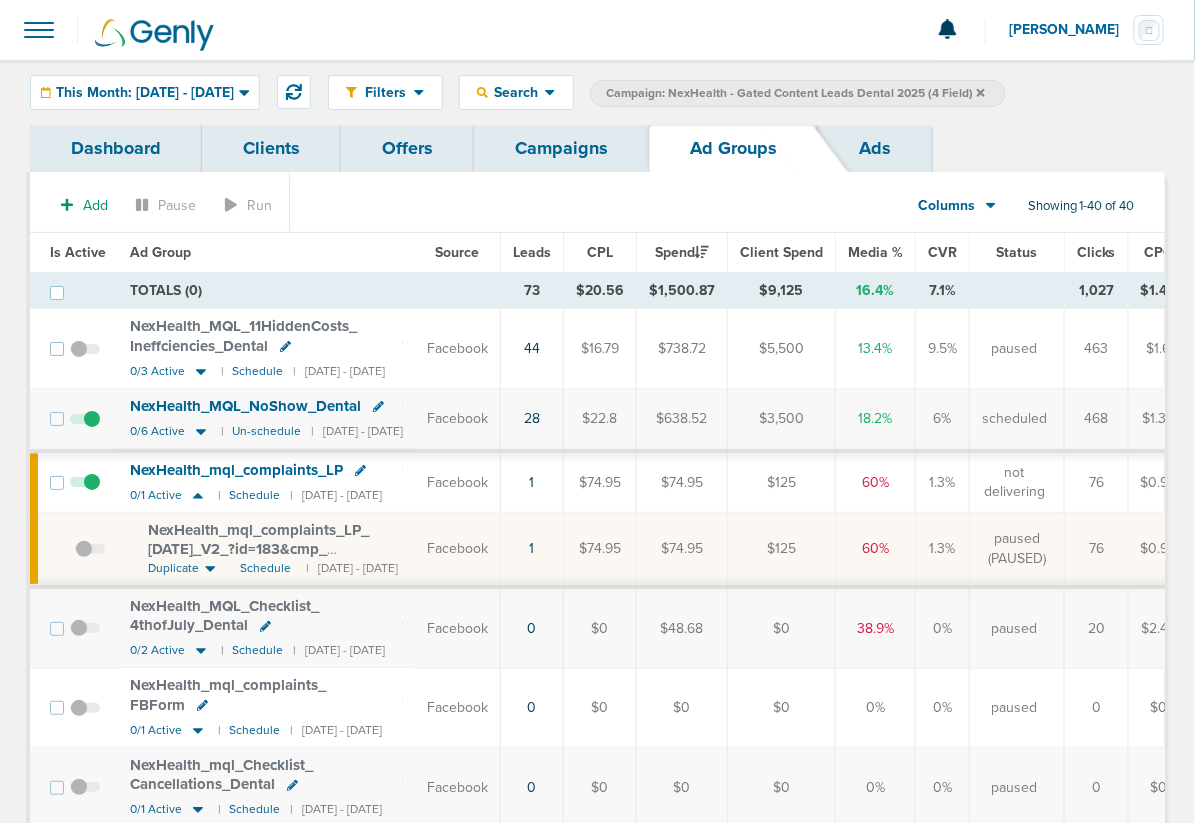 click on "1" at bounding box center [532, 550] 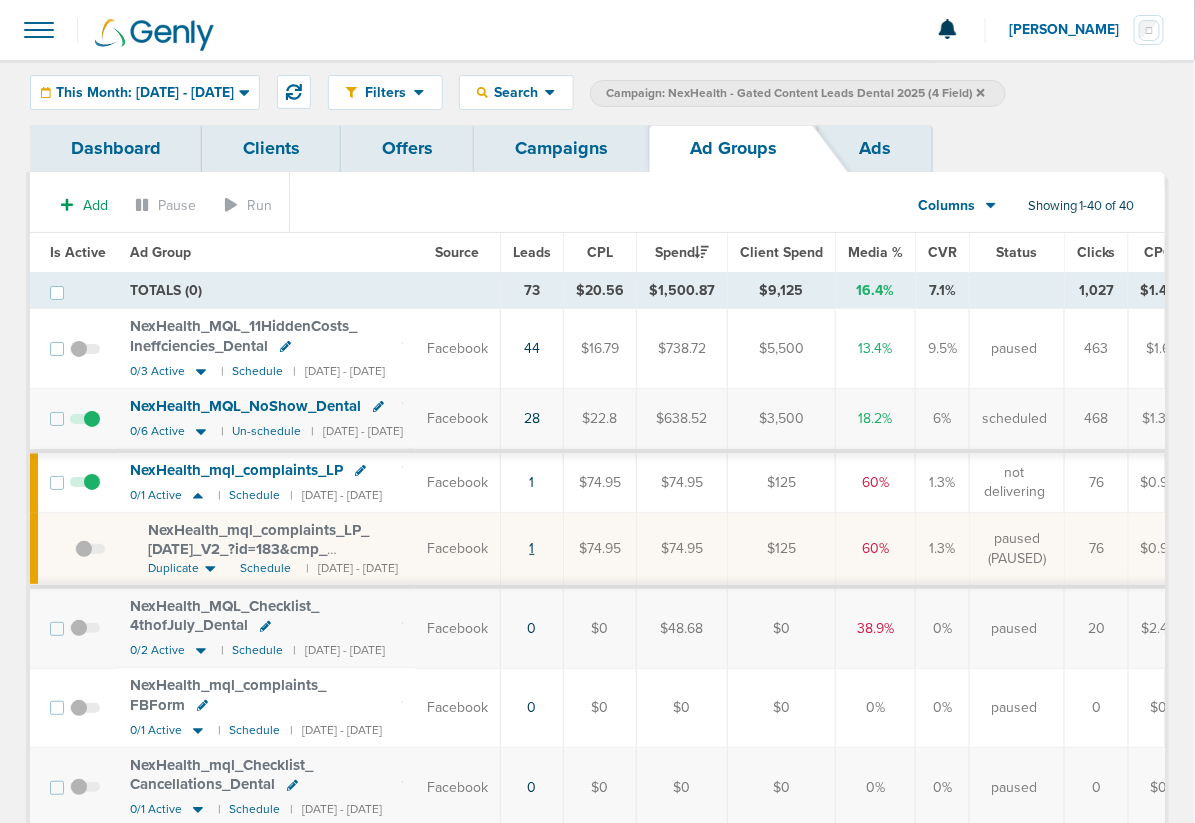 click on "1" at bounding box center [532, 548] 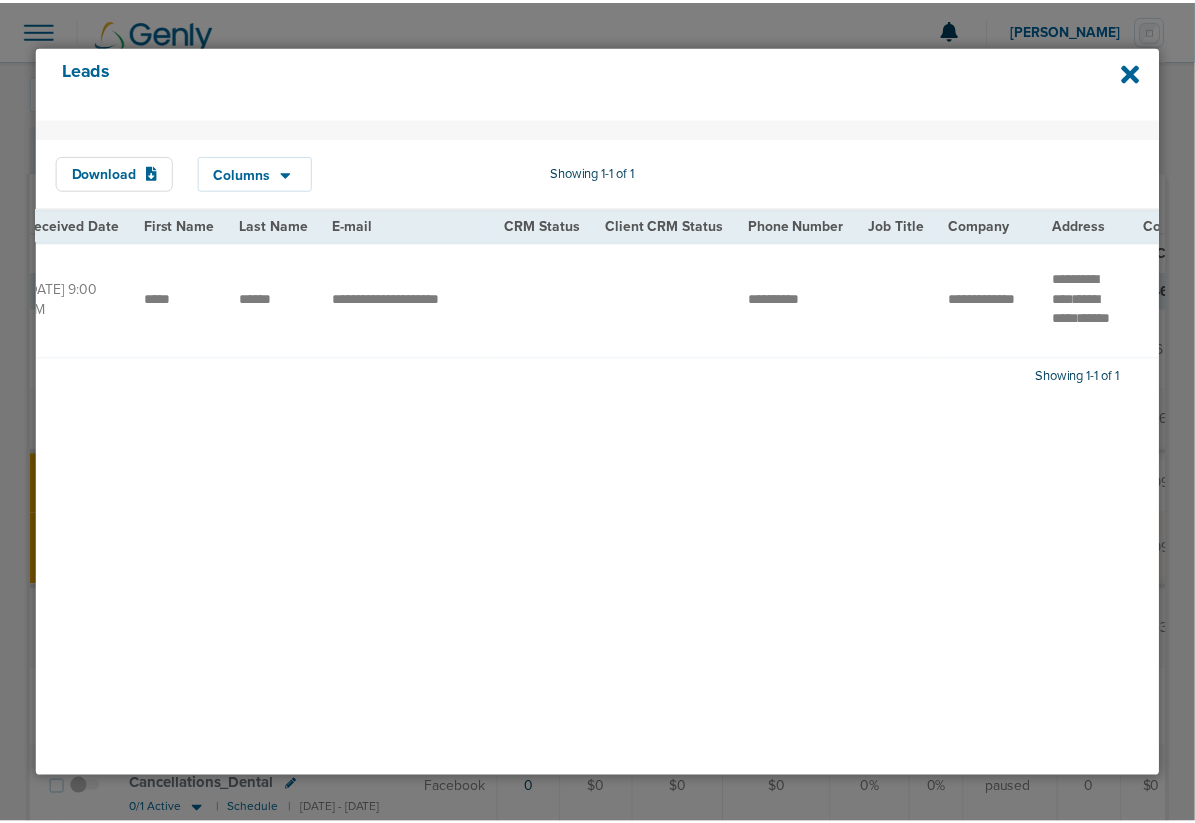 scroll, scrollTop: 0, scrollLeft: 0, axis: both 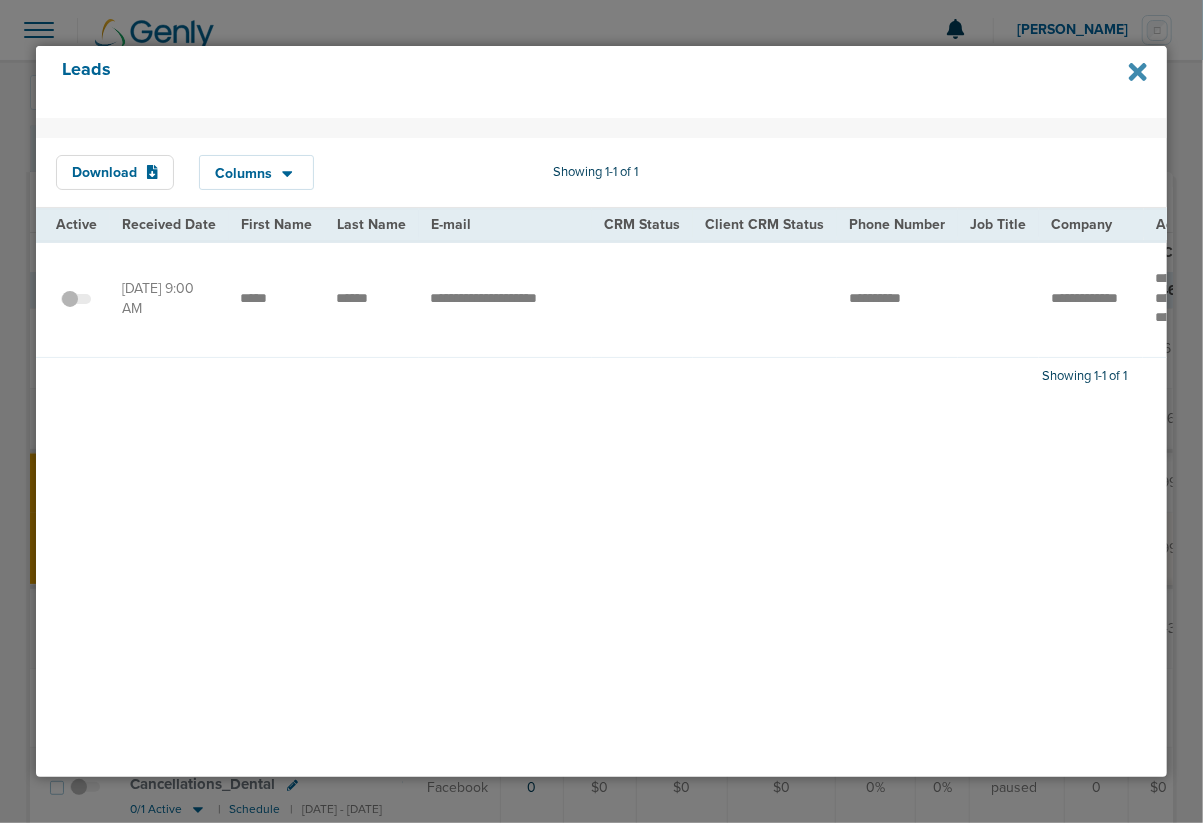 click 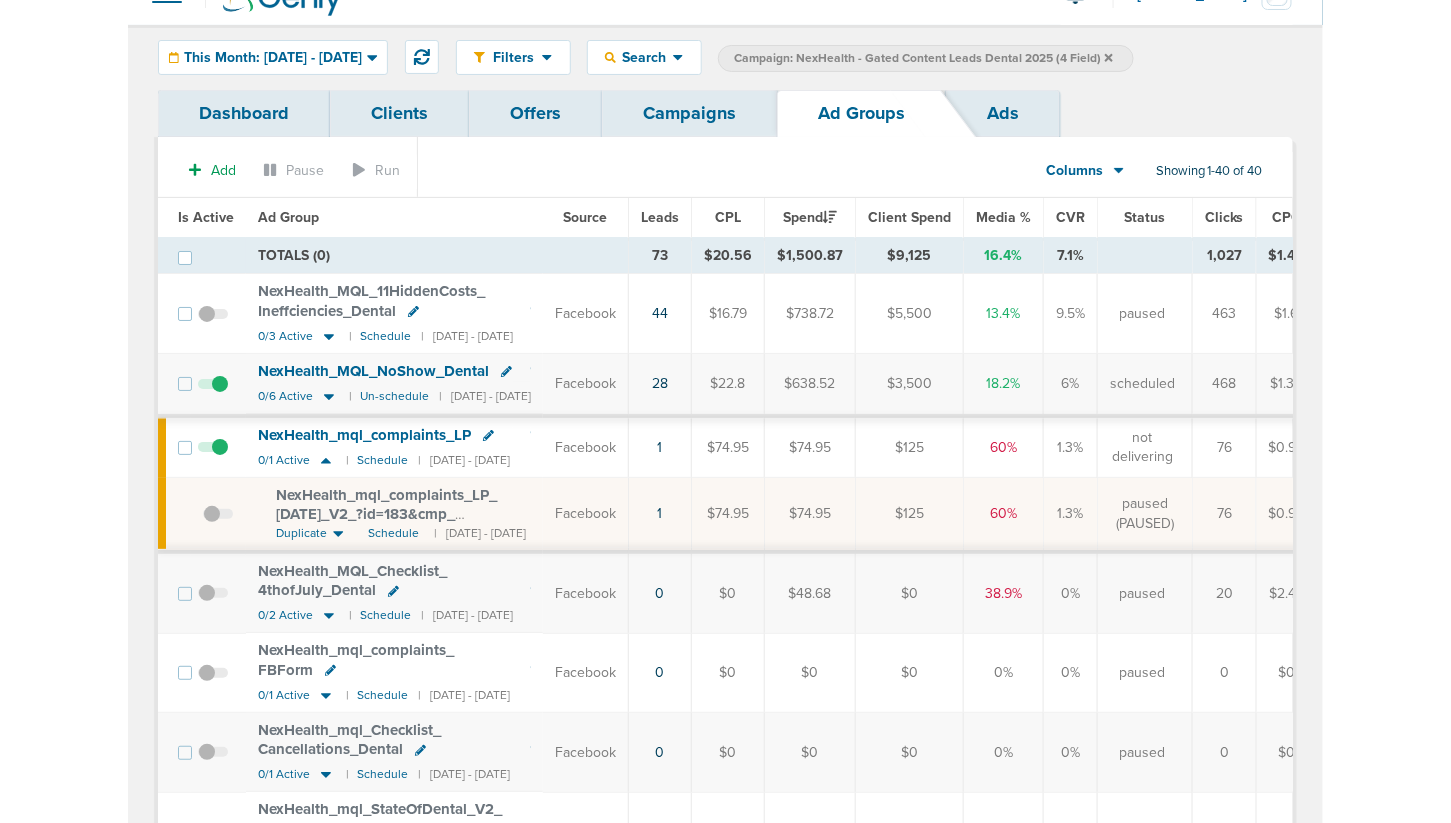 scroll, scrollTop: 0, scrollLeft: 0, axis: both 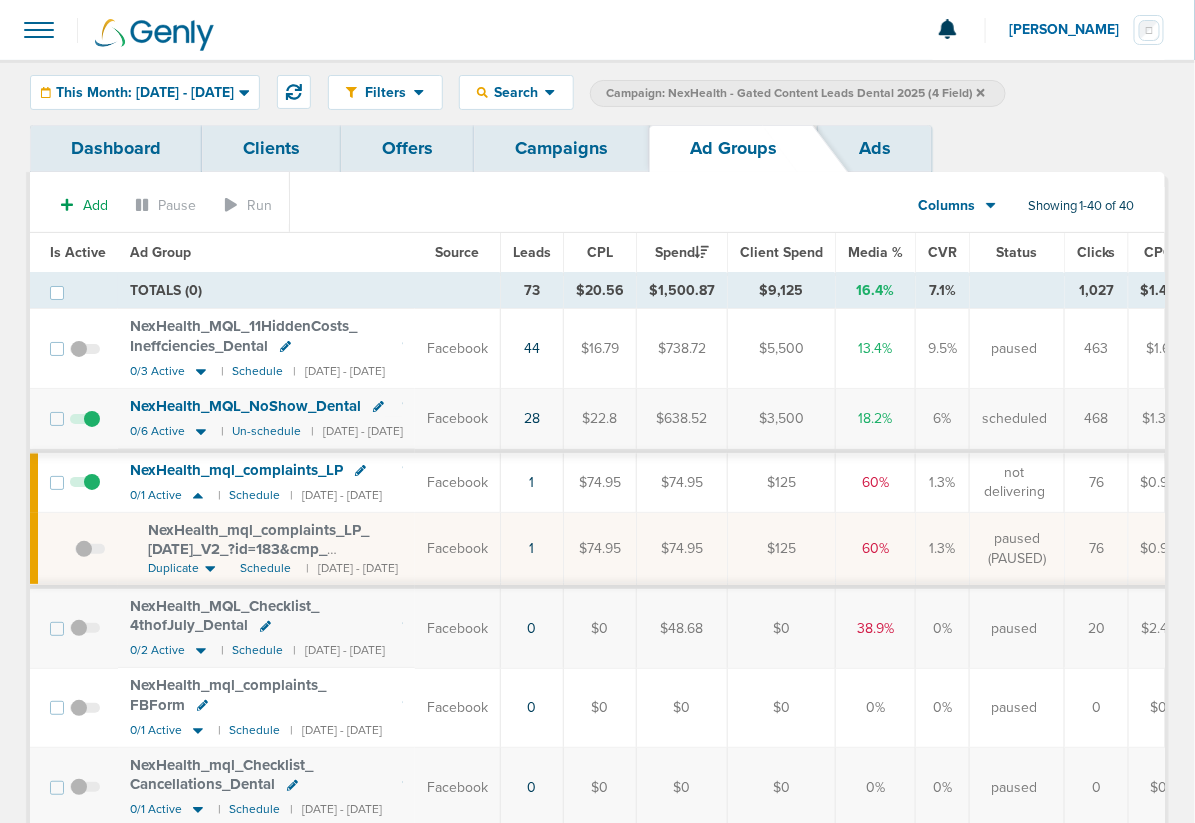 click on "Campaigns" at bounding box center (561, 148) 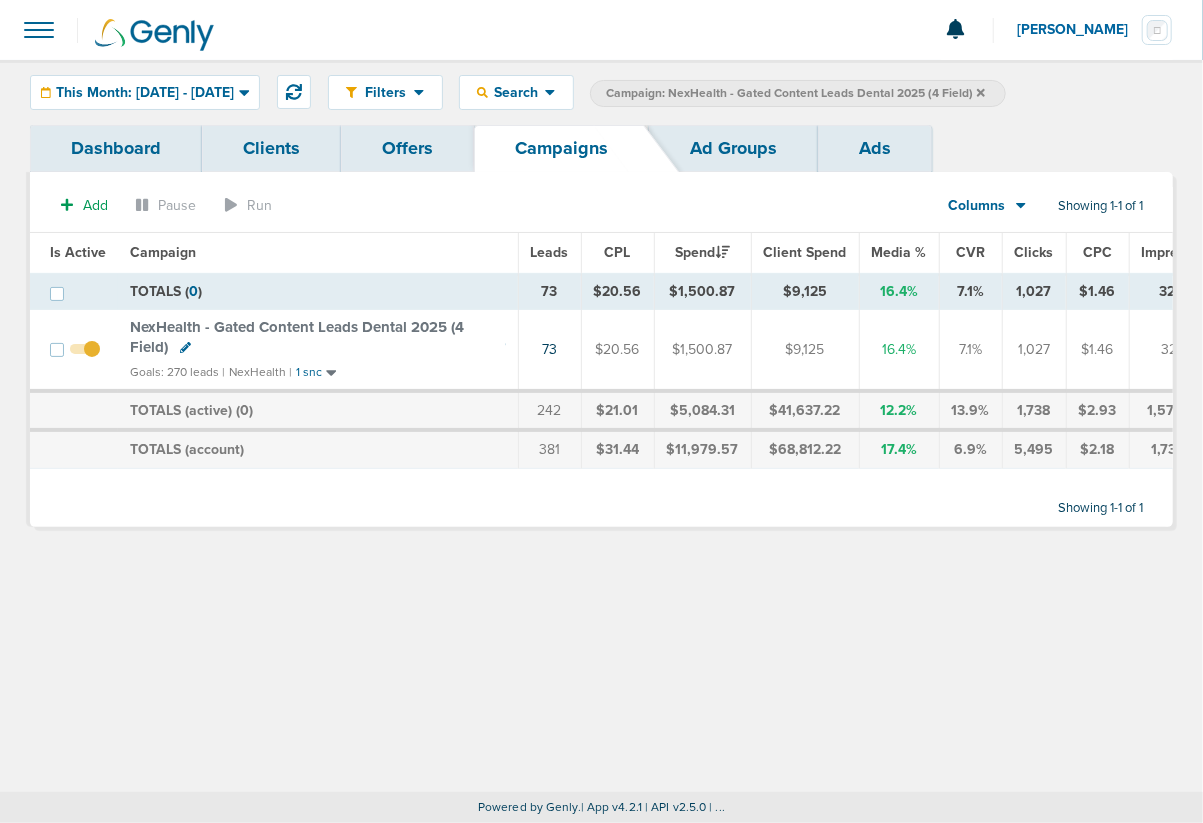 click 